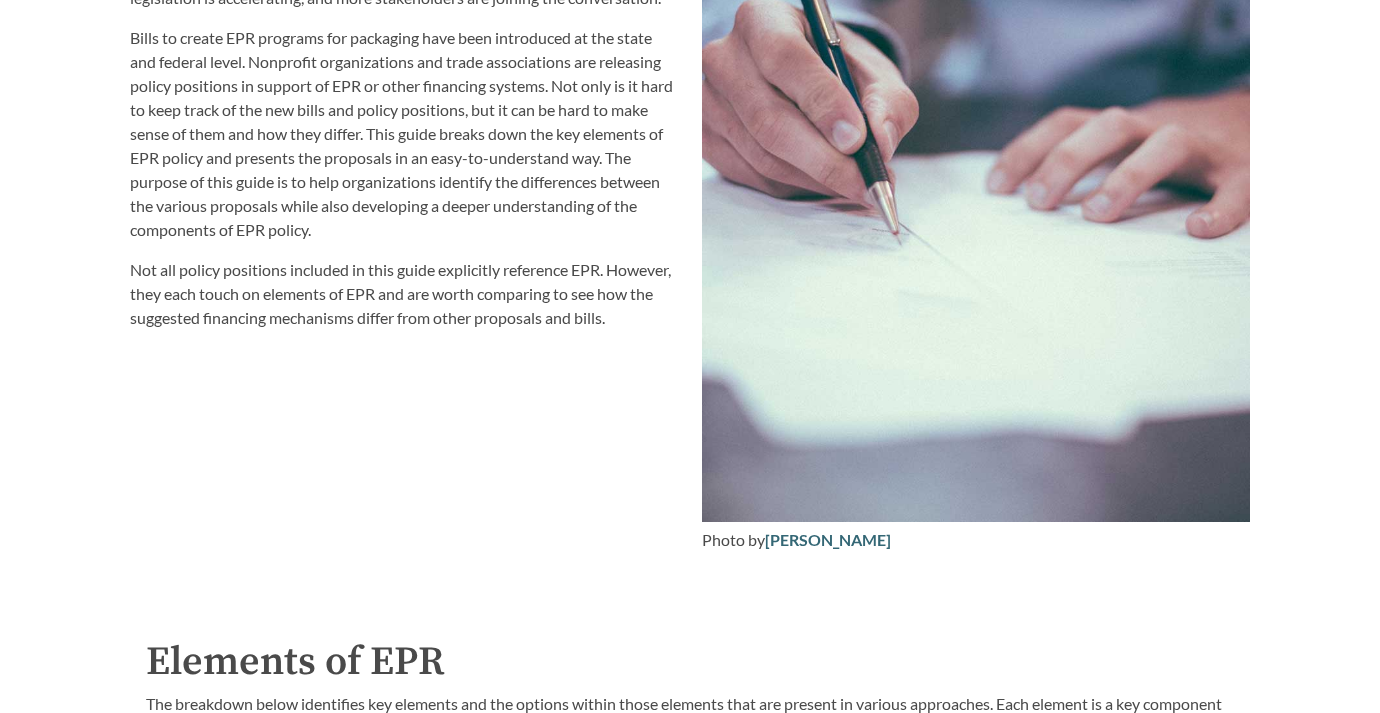 scroll, scrollTop: 2910, scrollLeft: 0, axis: vertical 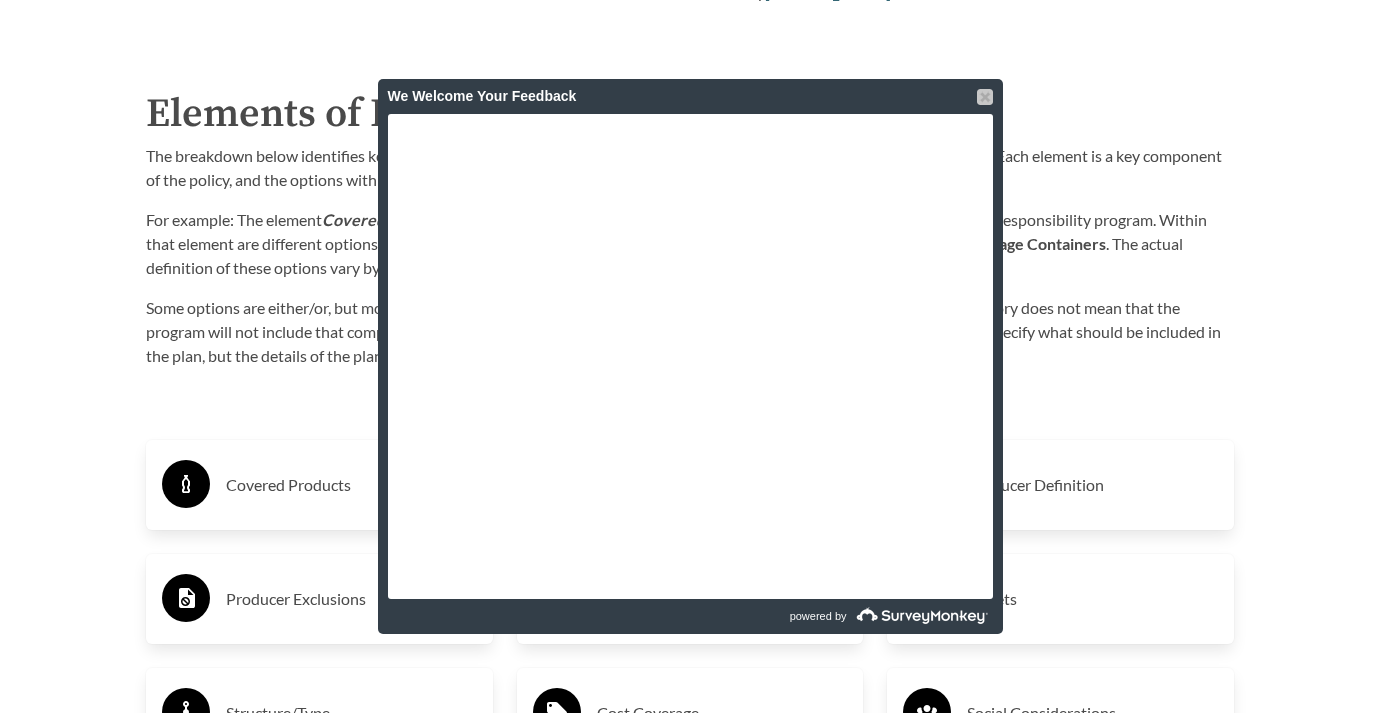 click at bounding box center (985, 97) 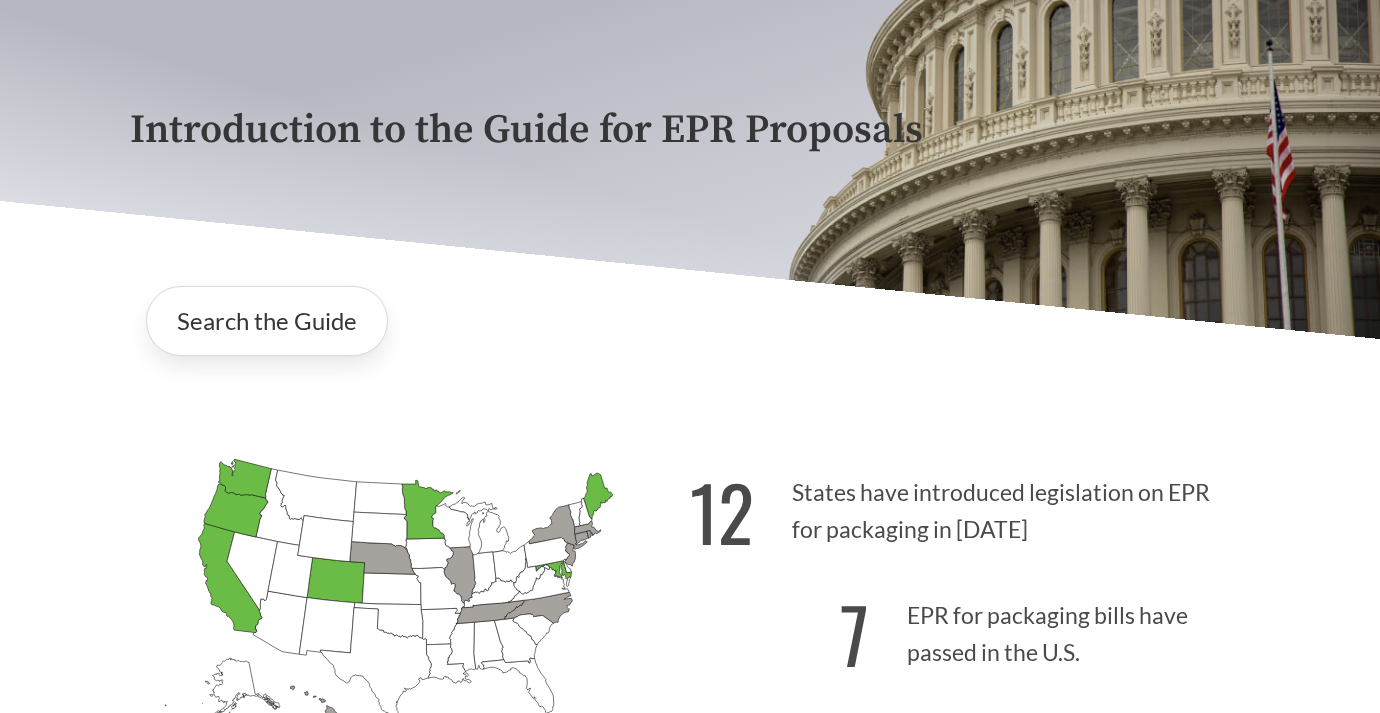 scroll, scrollTop: 17, scrollLeft: 0, axis: vertical 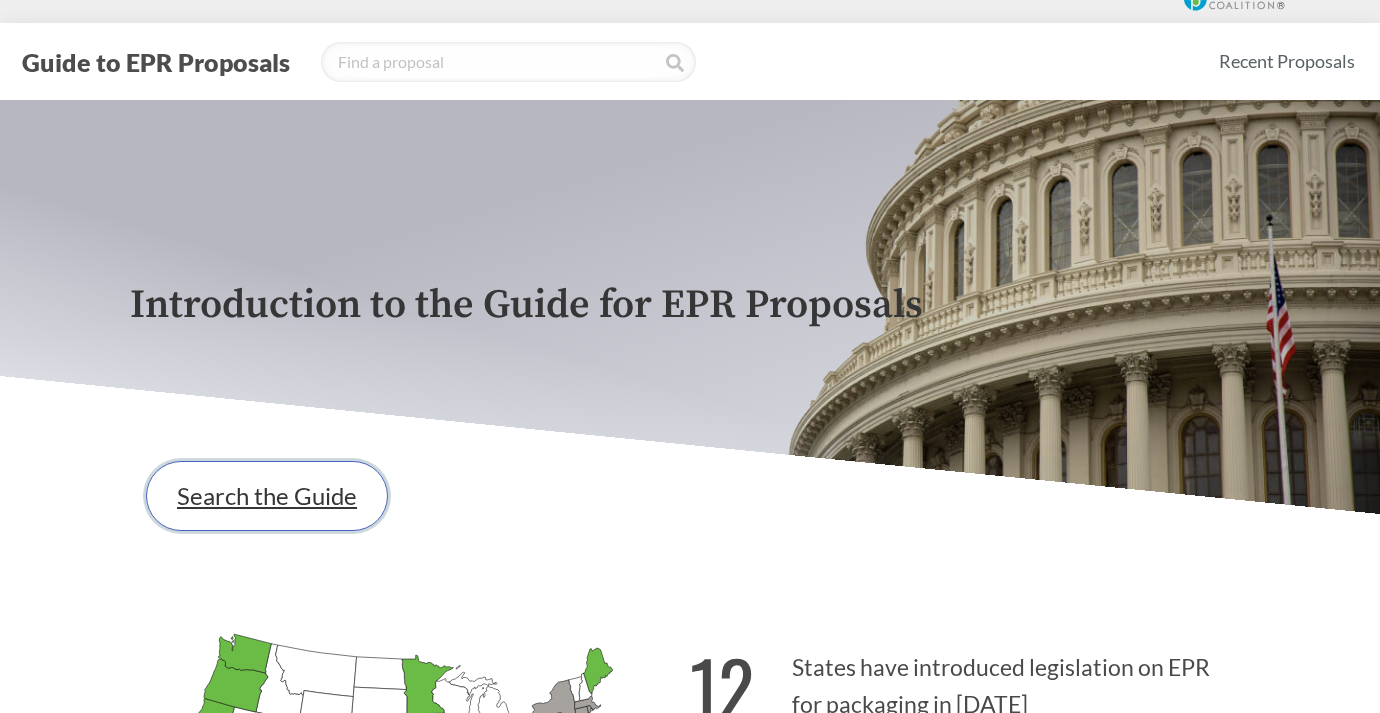 click on "Search the Guide" at bounding box center (267, 496) 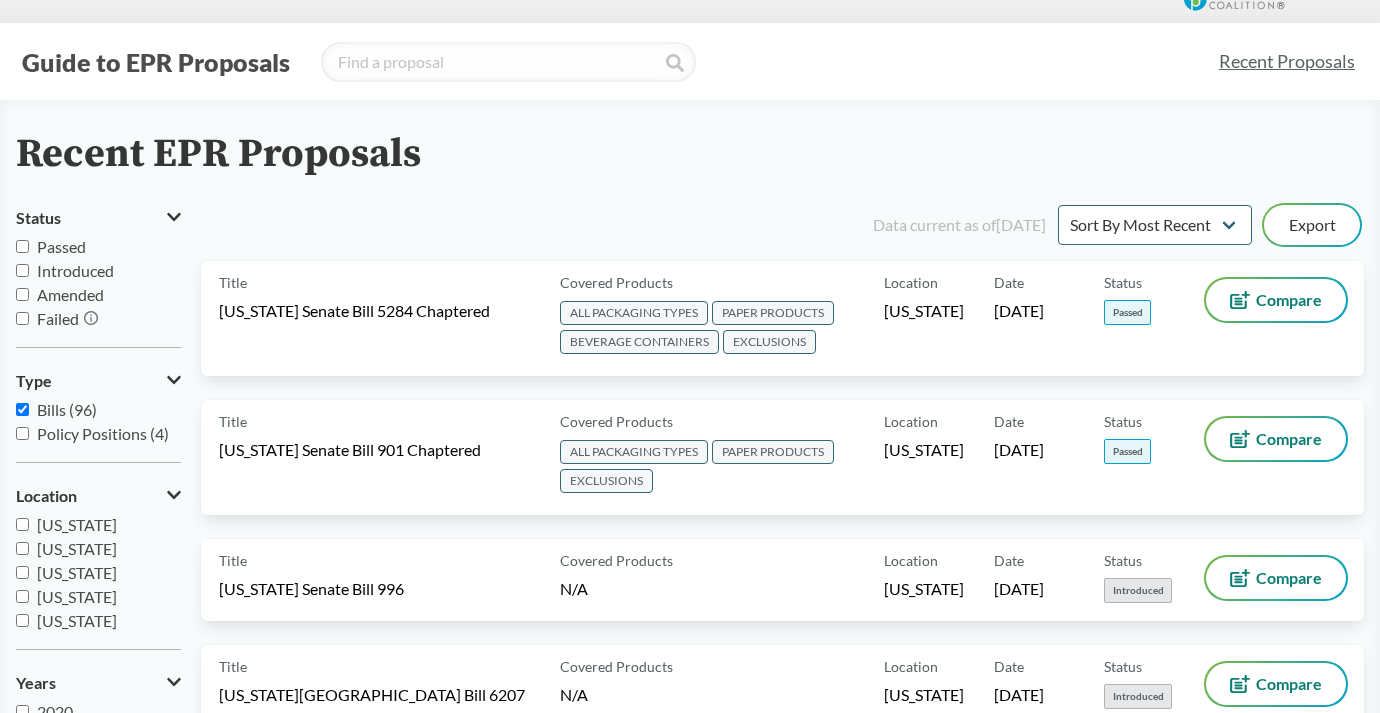 scroll, scrollTop: 0, scrollLeft: 0, axis: both 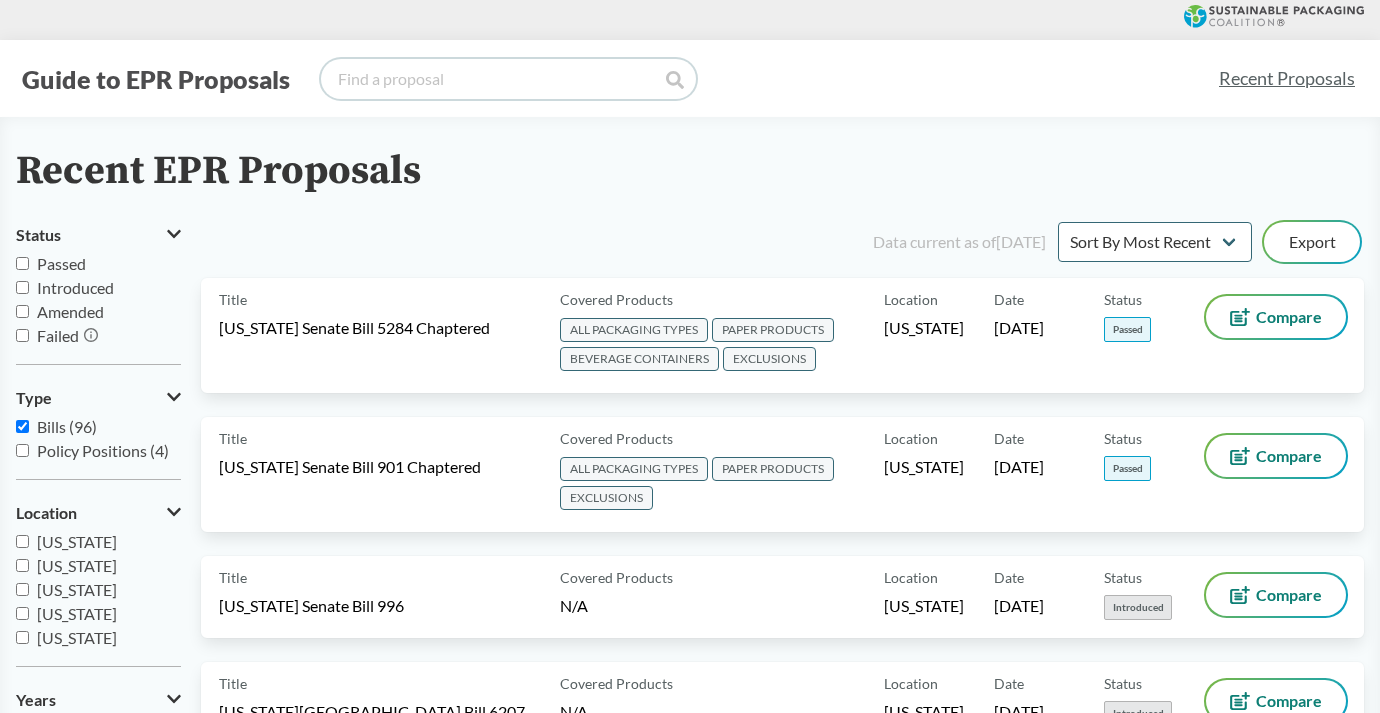 click at bounding box center (508, 79) 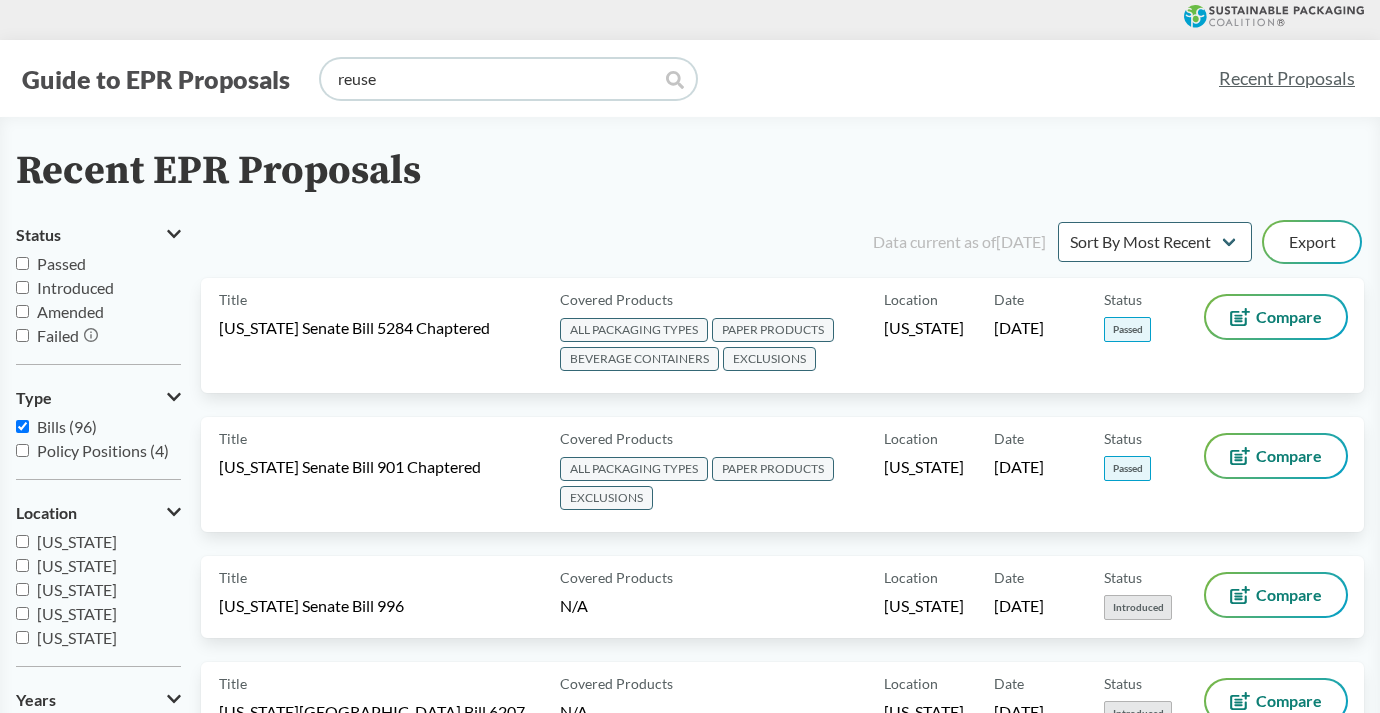 type on "reuse" 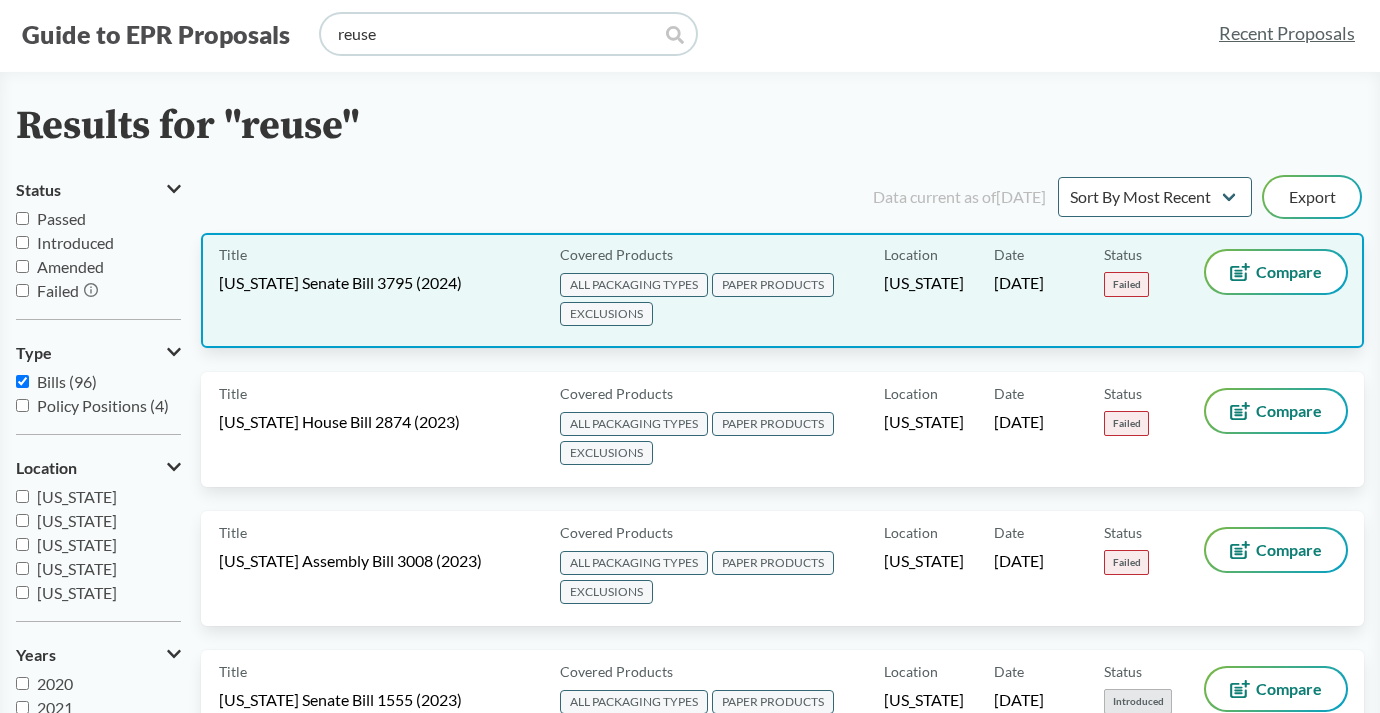 scroll, scrollTop: 48, scrollLeft: 0, axis: vertical 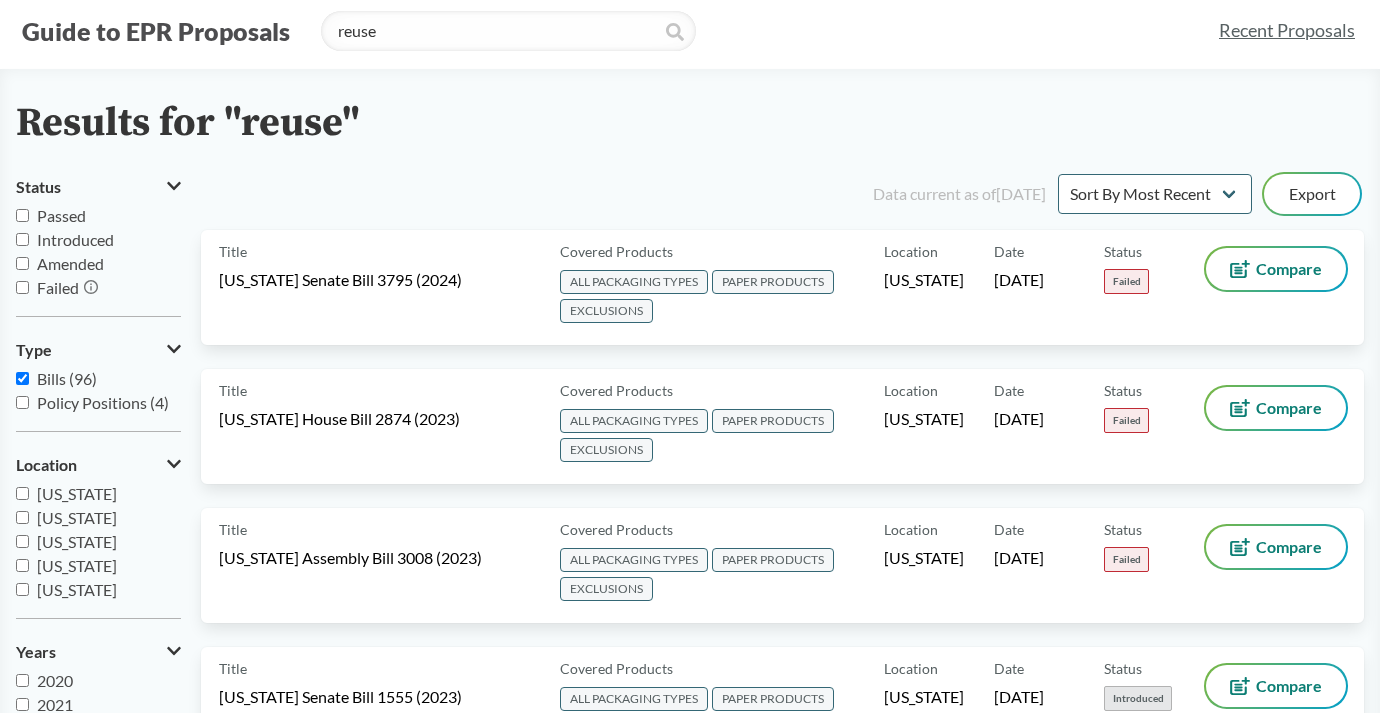 click on "Passed" at bounding box center [22, 215] 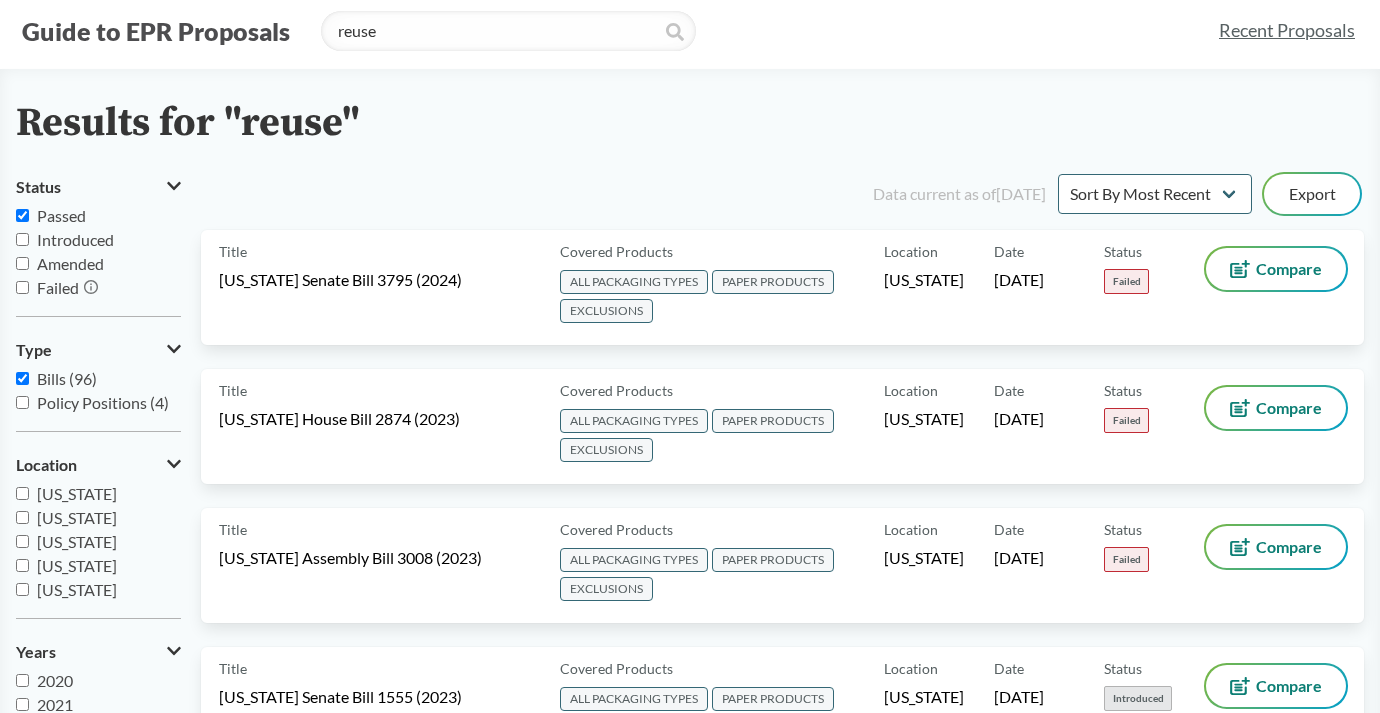 checkbox on "true" 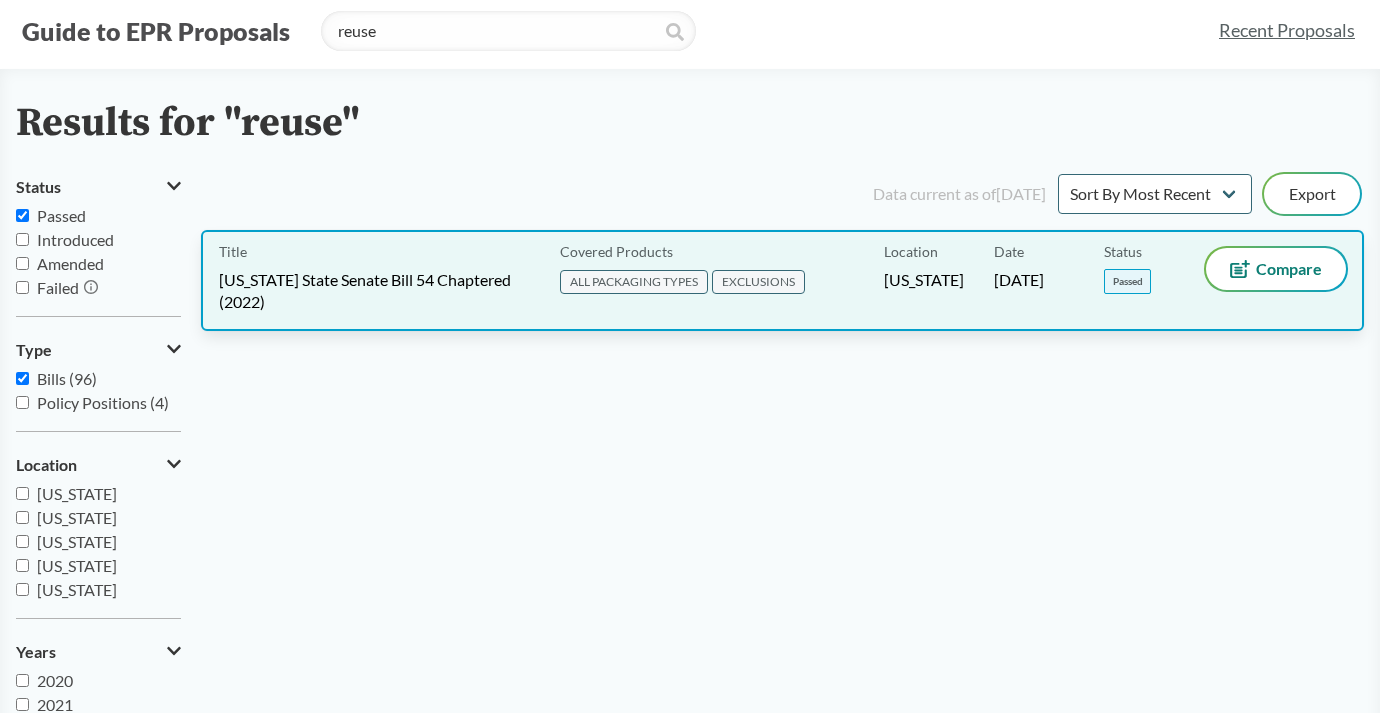click on "[US_STATE] State Senate Bill 54 Chaptered (2022)" at bounding box center [377, 291] 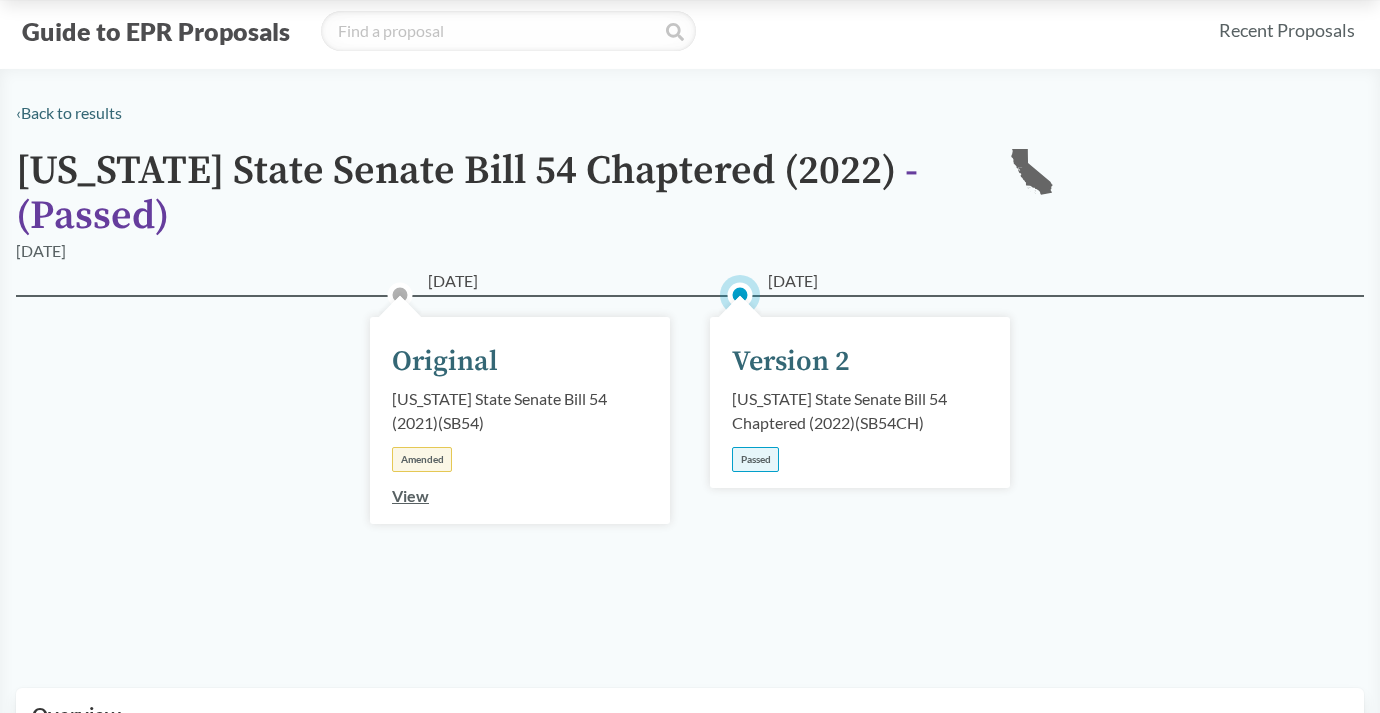 scroll, scrollTop: 0, scrollLeft: 0, axis: both 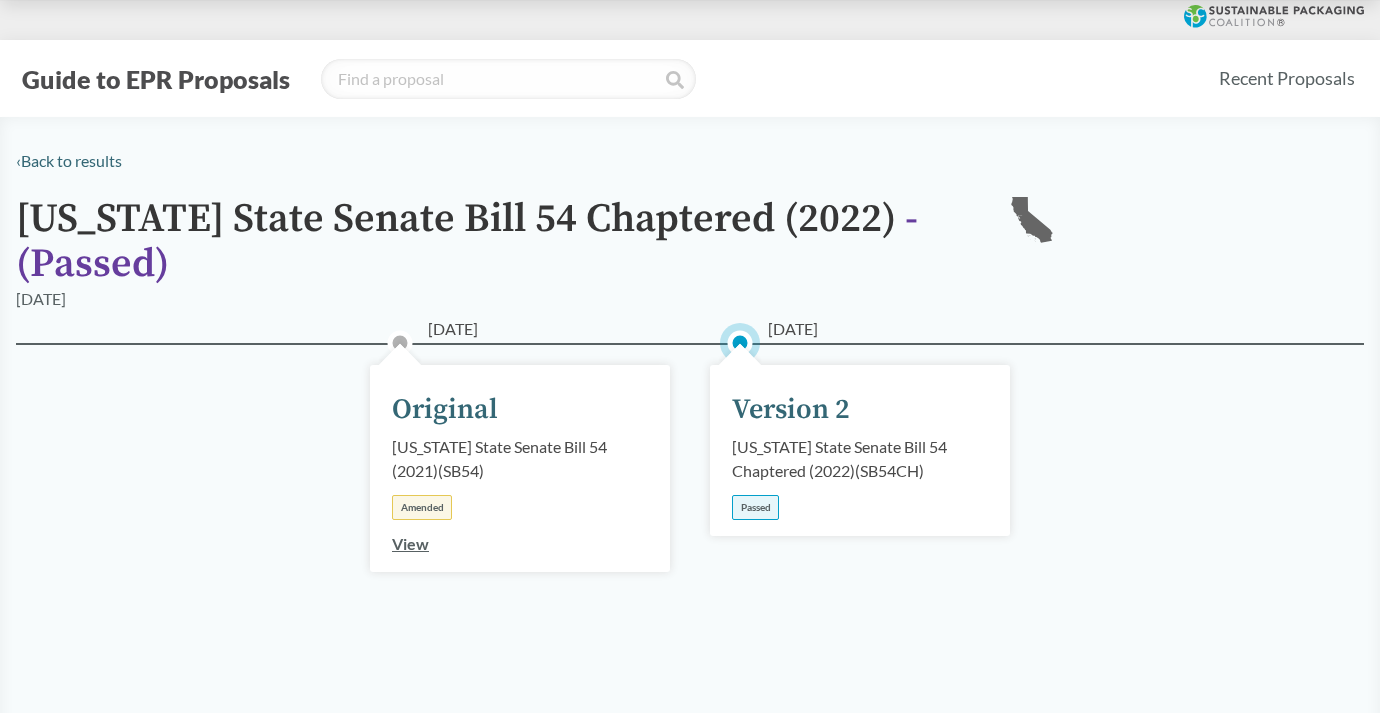 click on "Version 2" at bounding box center (791, 410) 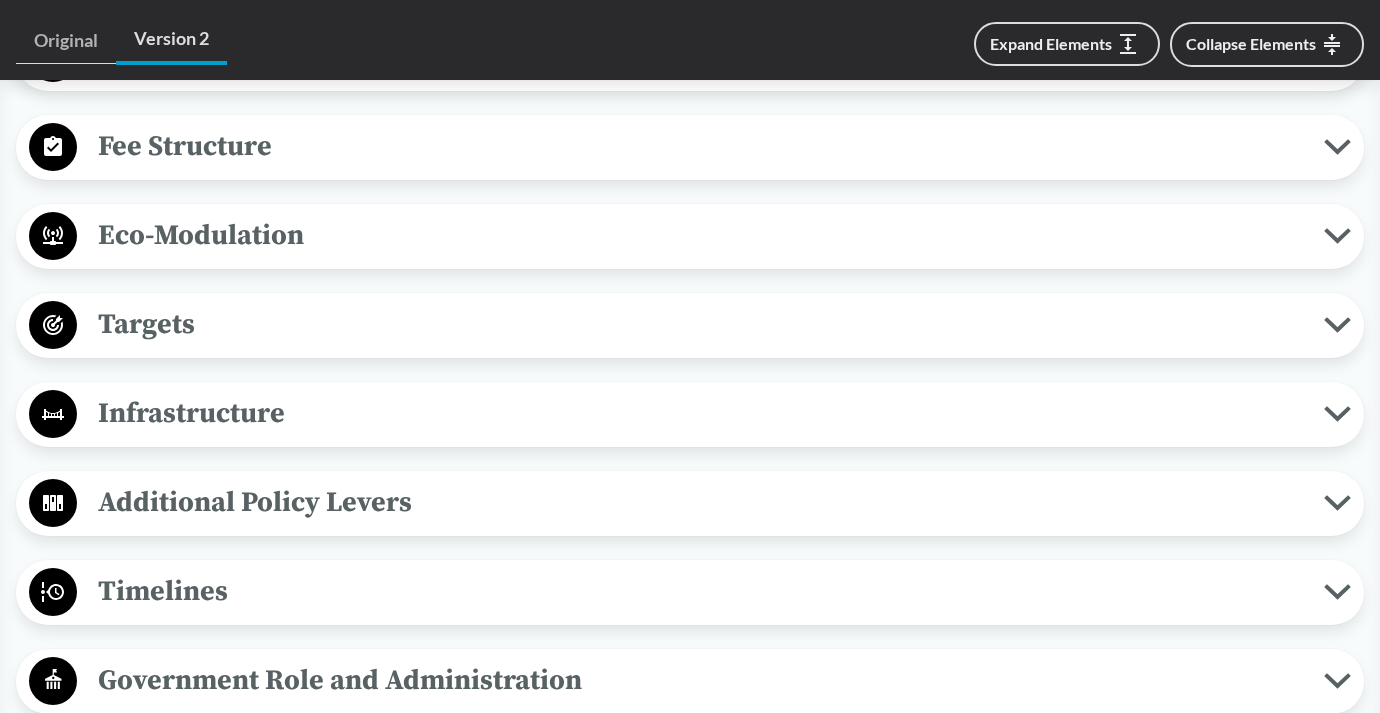 scroll, scrollTop: 1399, scrollLeft: 0, axis: vertical 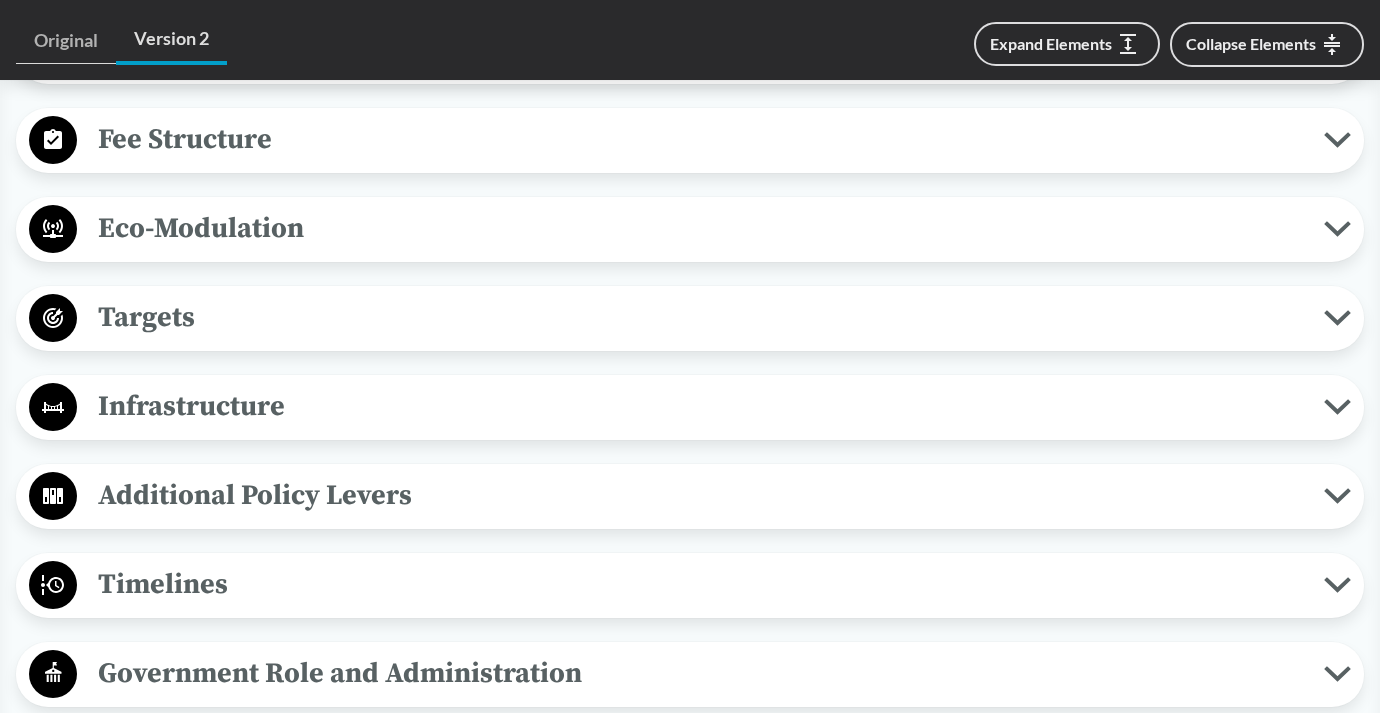 click on "Infrastructure" at bounding box center (700, 406) 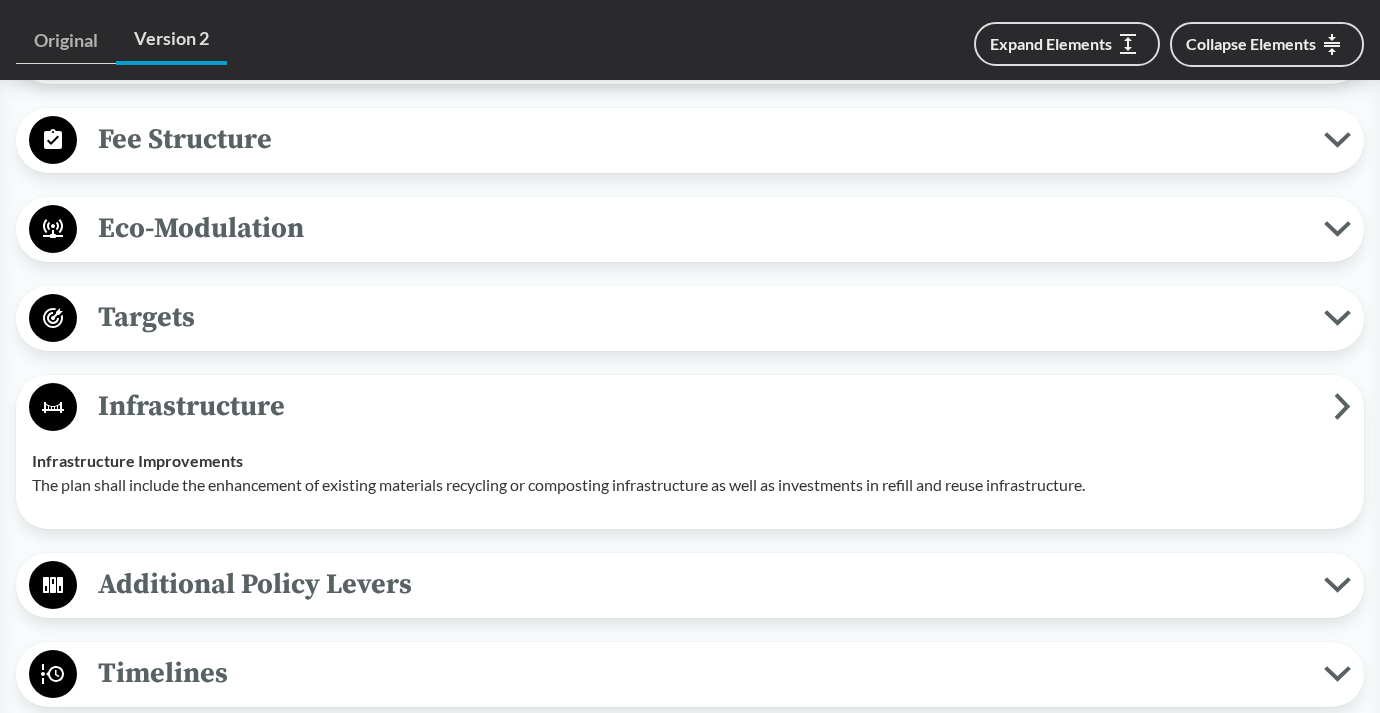 click on "Infrastructure" at bounding box center (705, 406) 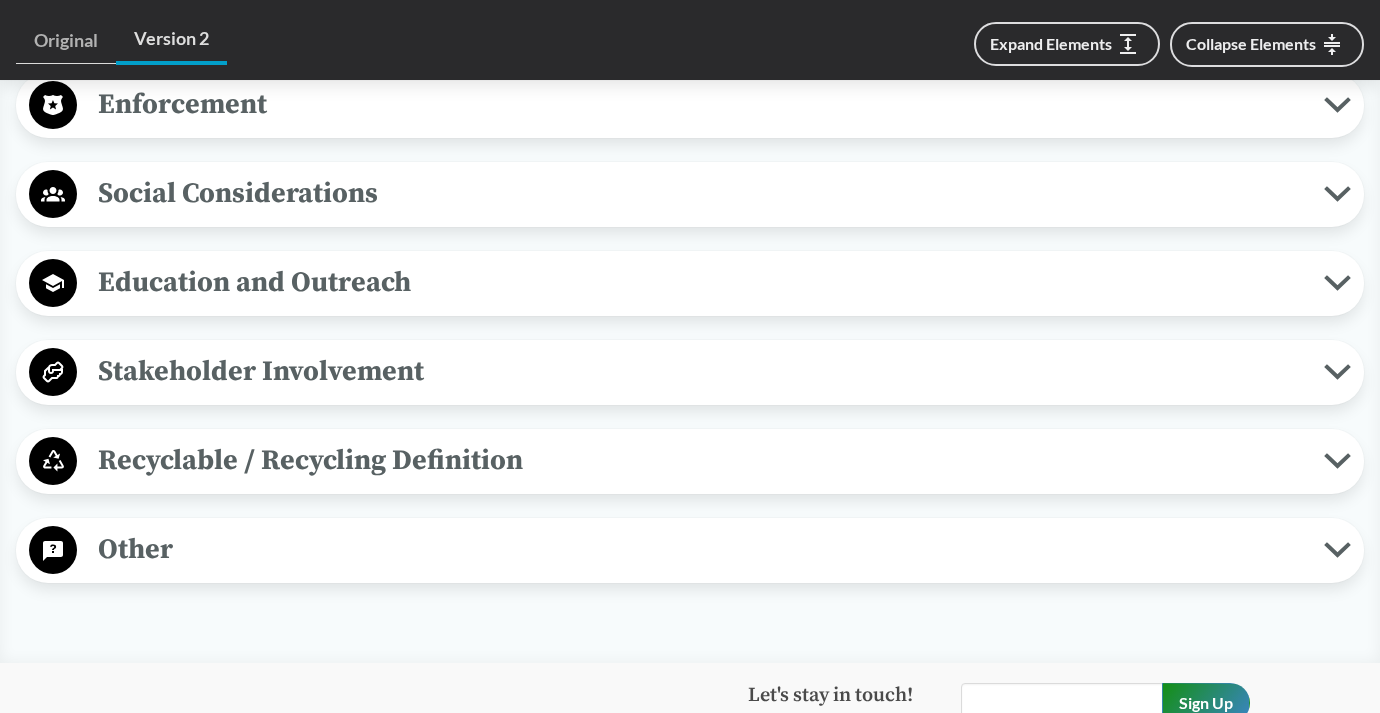 scroll, scrollTop: 2055, scrollLeft: 0, axis: vertical 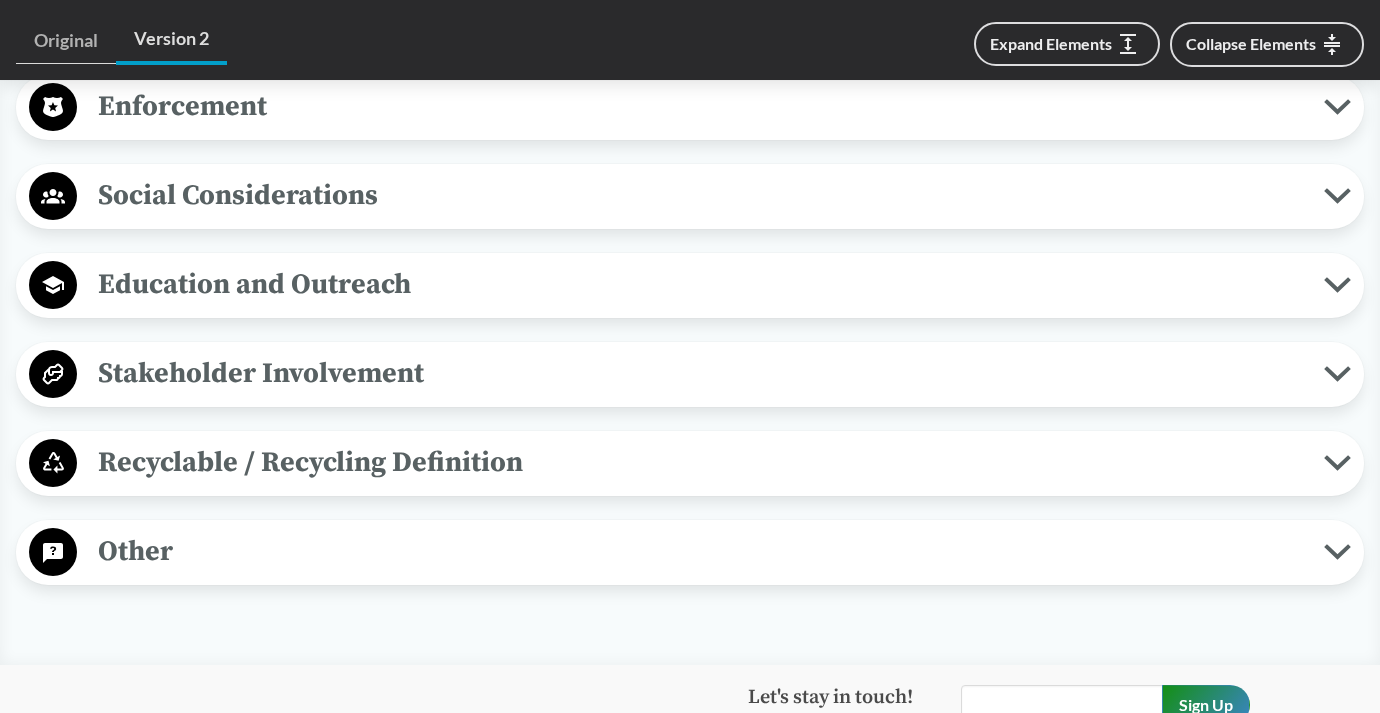 click on "Other" at bounding box center (700, 551) 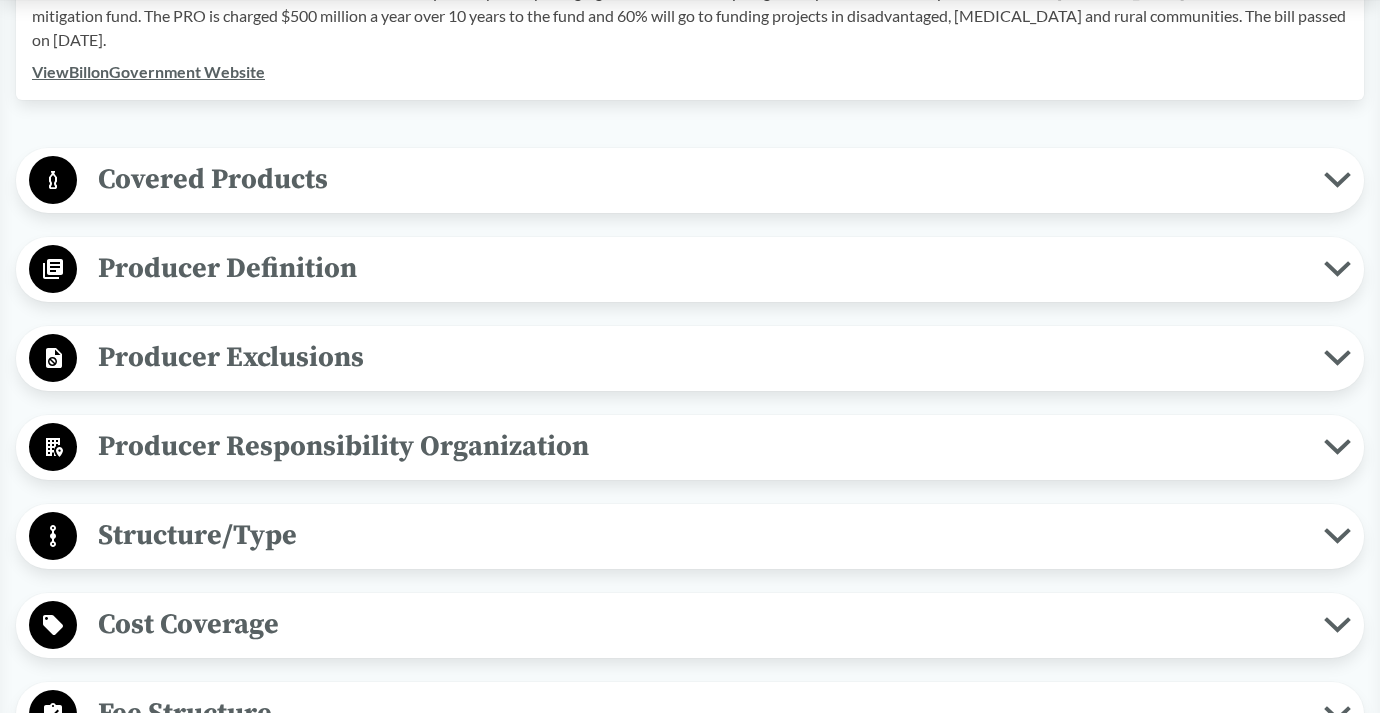 scroll, scrollTop: 548, scrollLeft: 0, axis: vertical 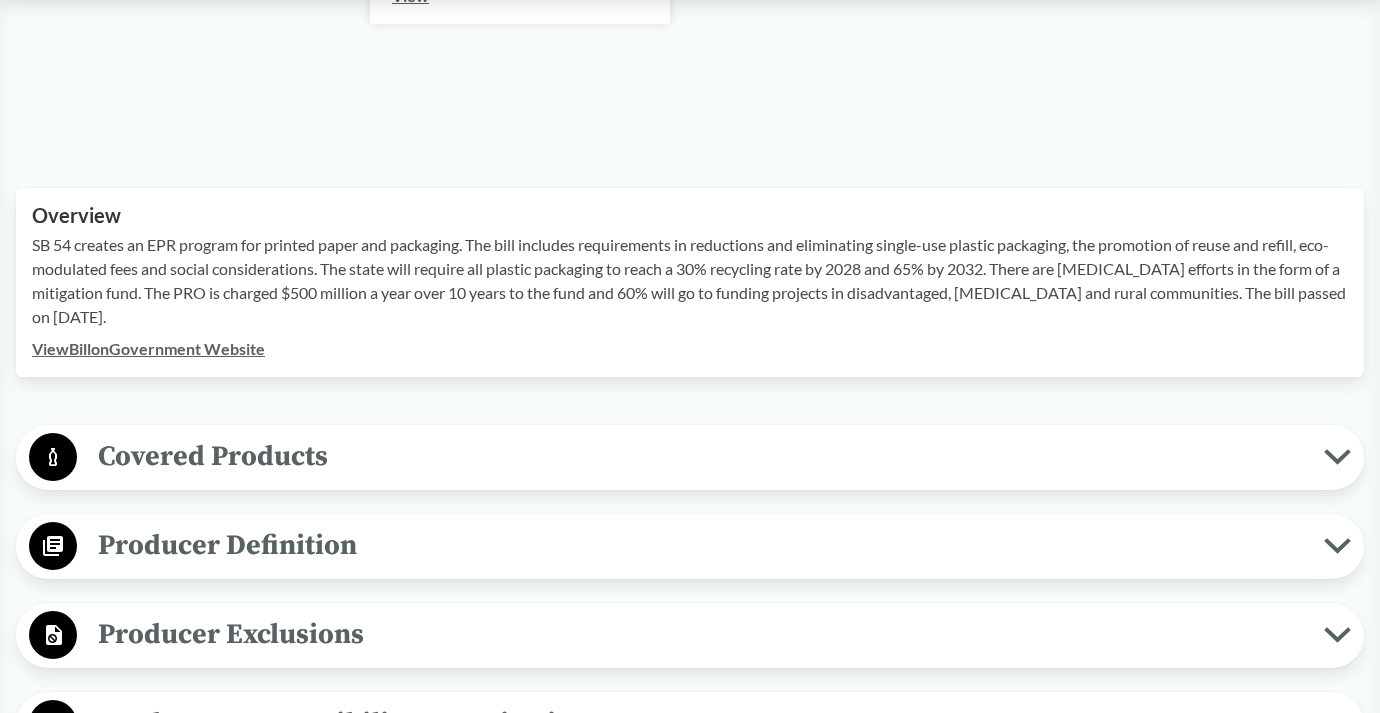 type on "reuse" 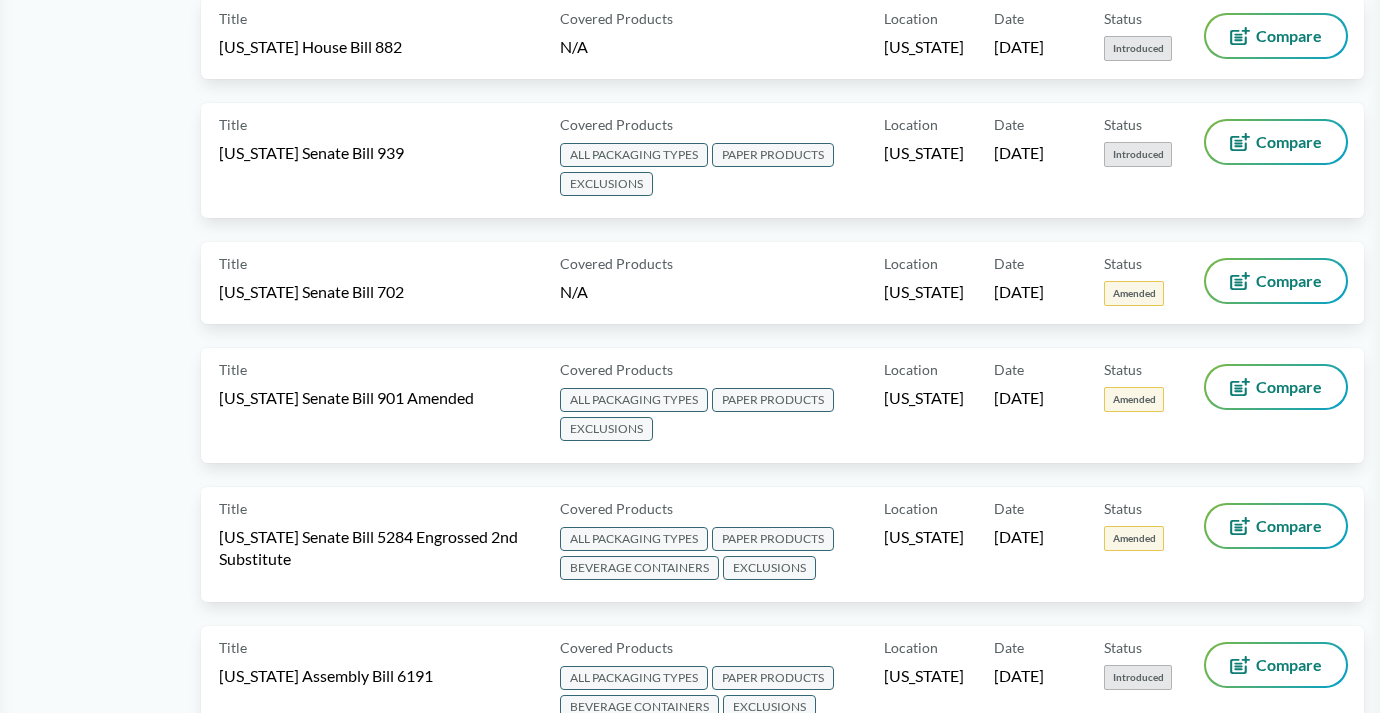 scroll, scrollTop: 0, scrollLeft: 0, axis: both 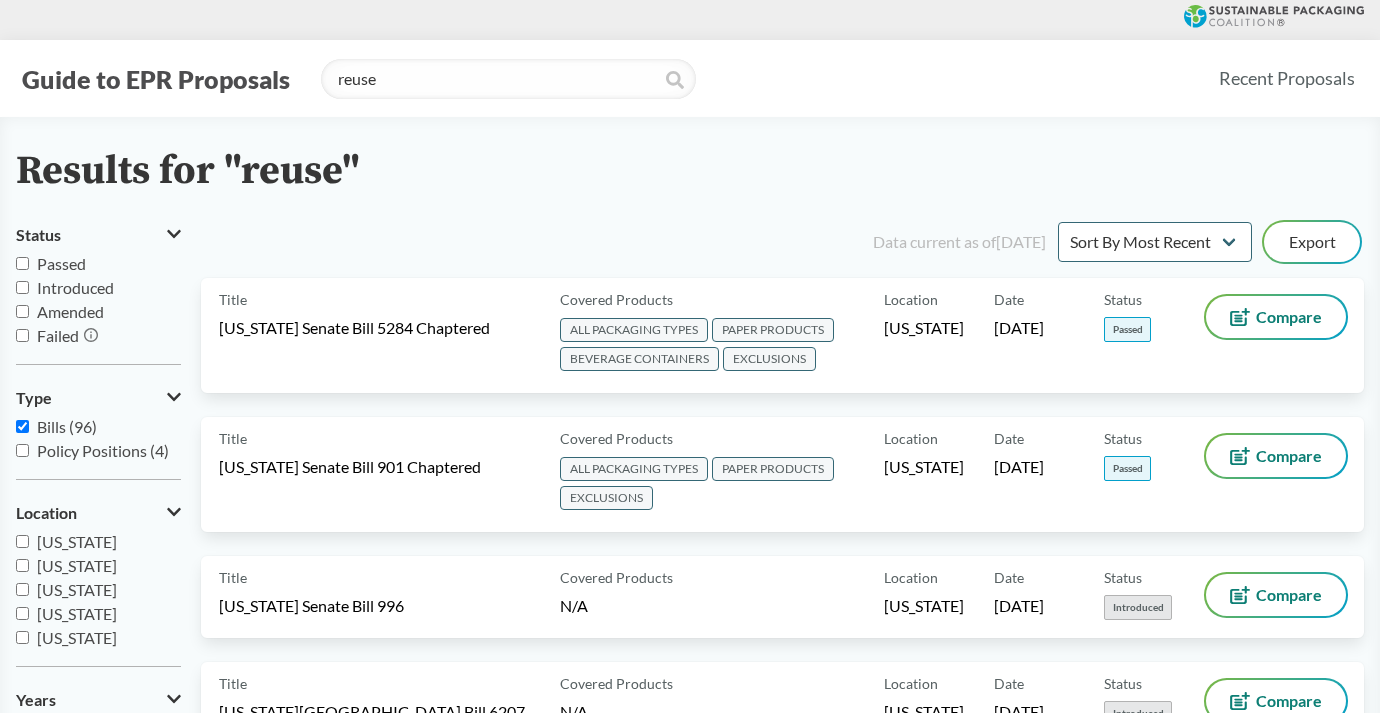 click on "Passed" at bounding box center [22, 263] 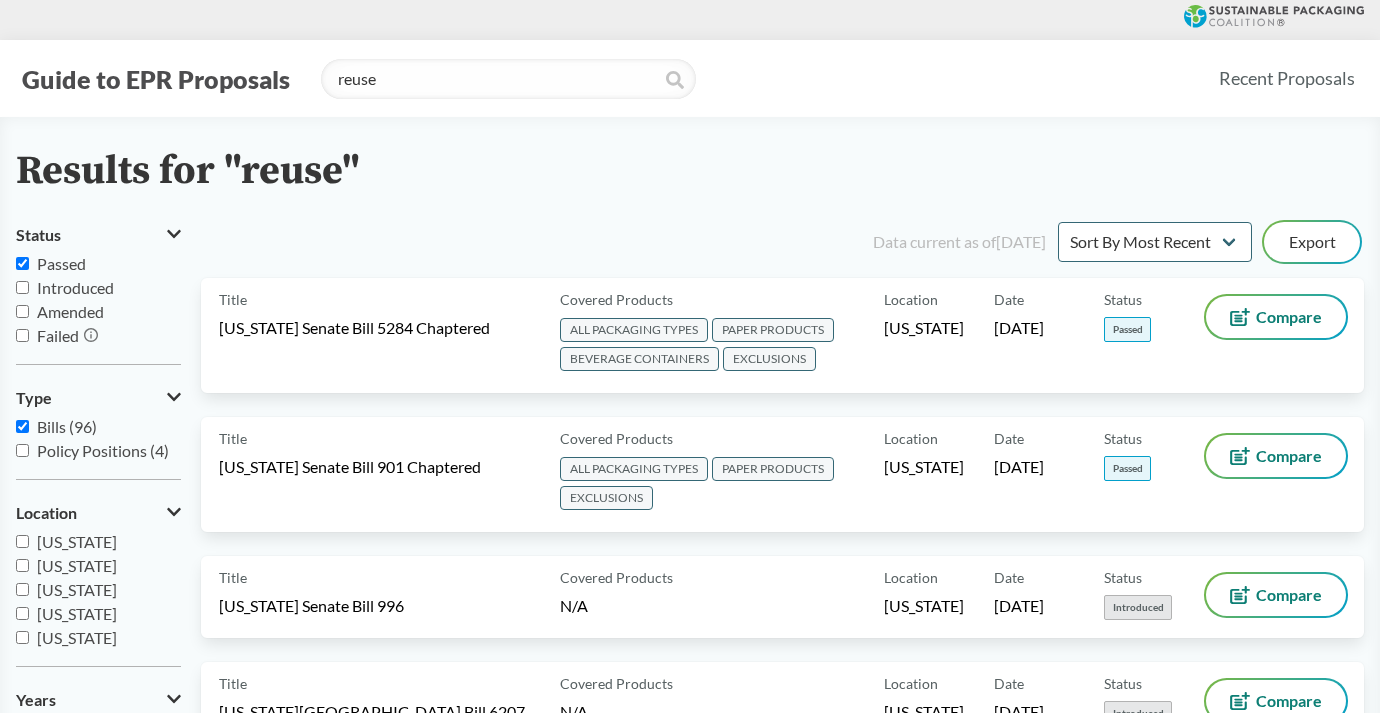 checkbox on "true" 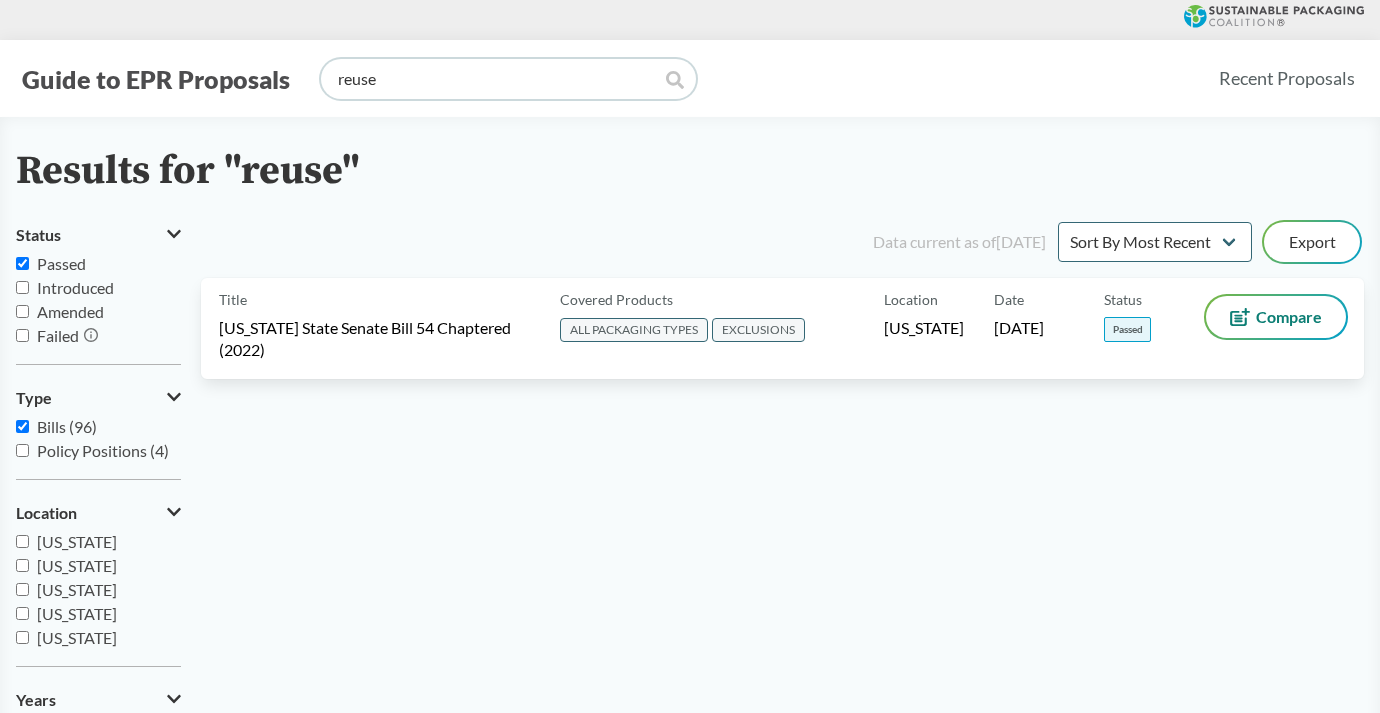 click on "reuse" at bounding box center [508, 79] 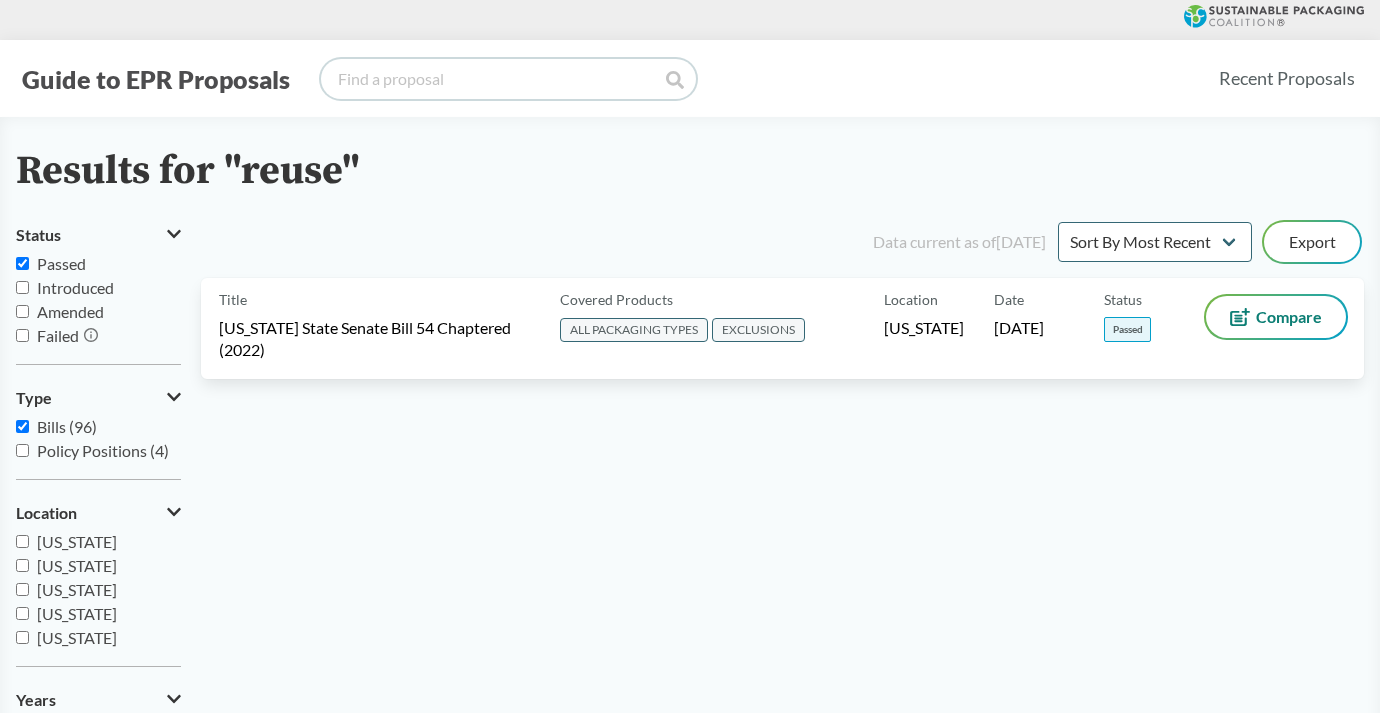 type 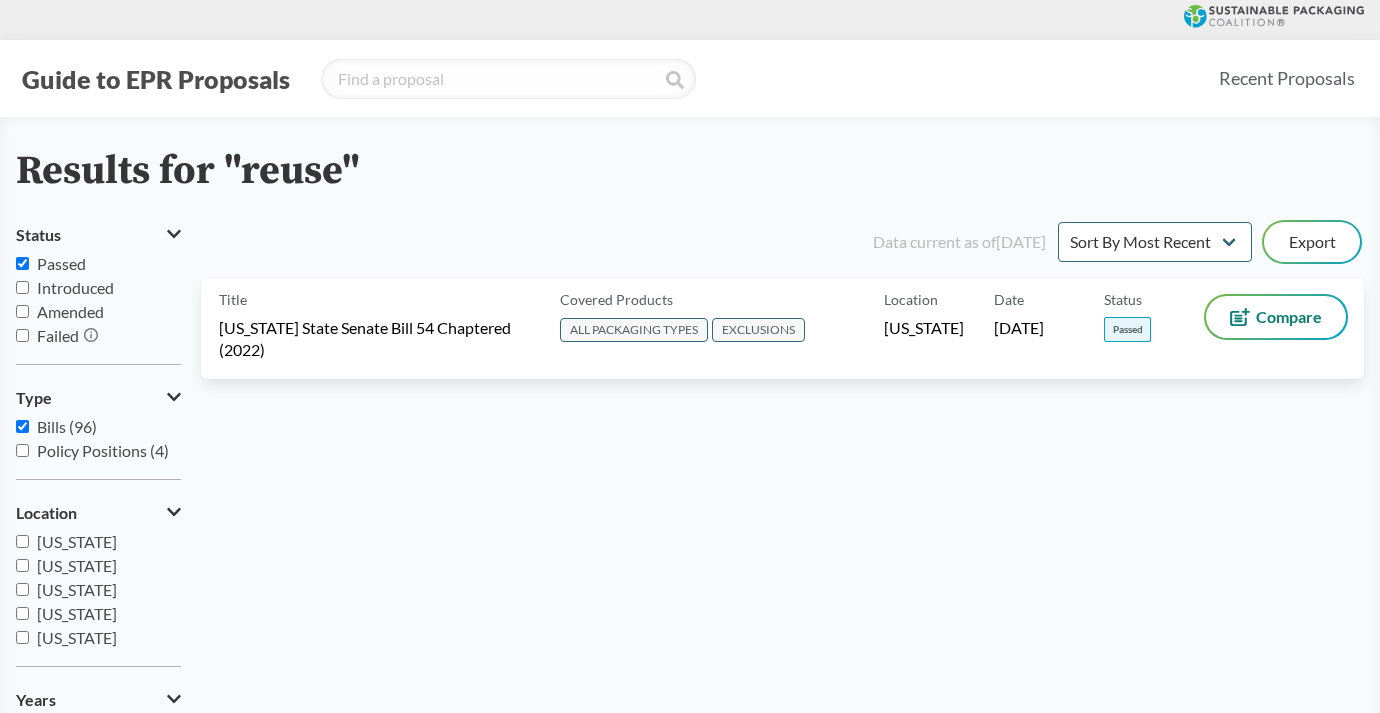 click on "Results for "reuse" Status Passed Introduced Amended Failed Type Bills (96) Policy Positions (4) Location [US_STATE] [US_STATE] [US_STATE] [US_STATE] [US_STATE] [US_STATE] [US_STATE] [US_STATE] [US_STATE] [US_STATE] [US_STATE] [US_STATE] [US_STATE] [US_STATE] [US_STATE] [US_STATE] [US_STATE] [US_STATE] [US_STATE] [US_STATE] [US_STATE] [US_STATE] [GEOGRAPHIC_DATA] Years 2020 2021 2022 2023 2024 2025 Data current as of  [DATE] Sort By Most Recent Sort By Status Export Title [US_STATE] State Senate Bill 54 Chaptered (2022) Covered Products ALL PACKAGING TYPES EXCLUSIONS Location [US_STATE] Date [DATE] Status Passed Compare" at bounding box center (690, 533) 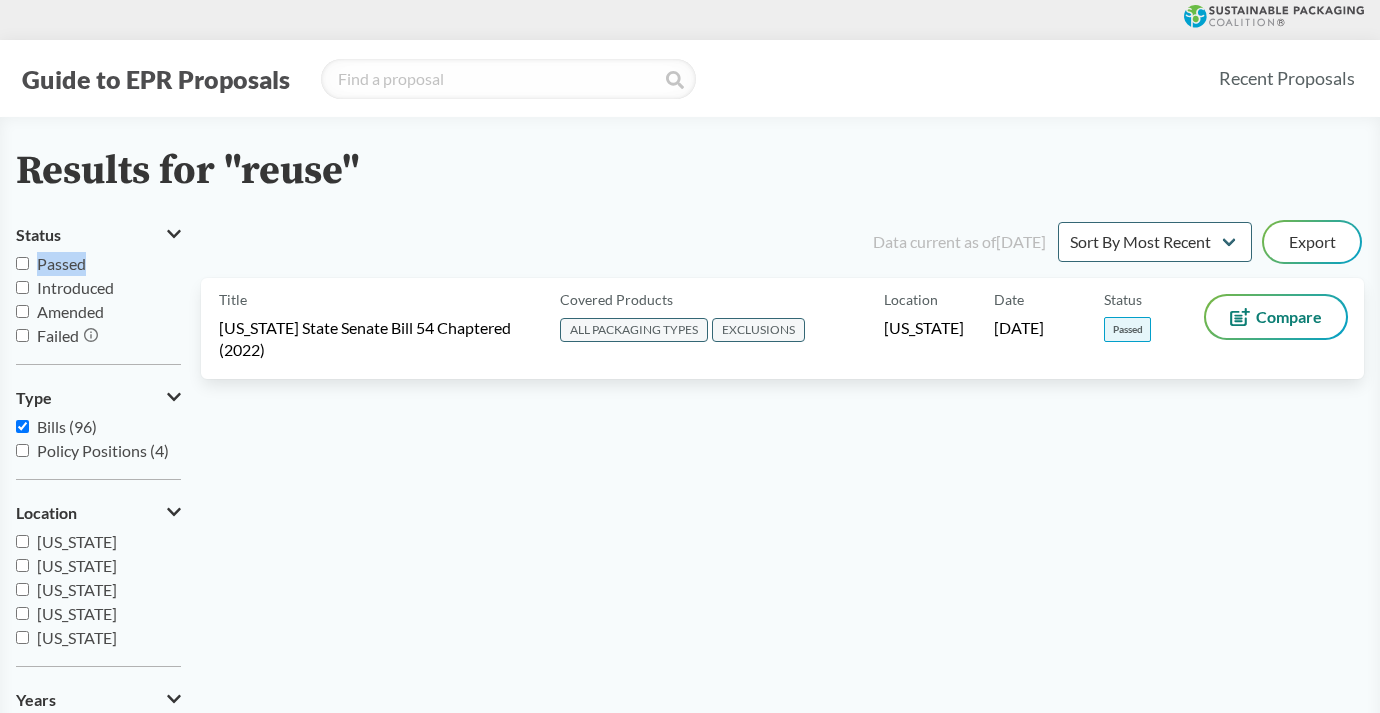 click on "Passed" at bounding box center [61, 263] 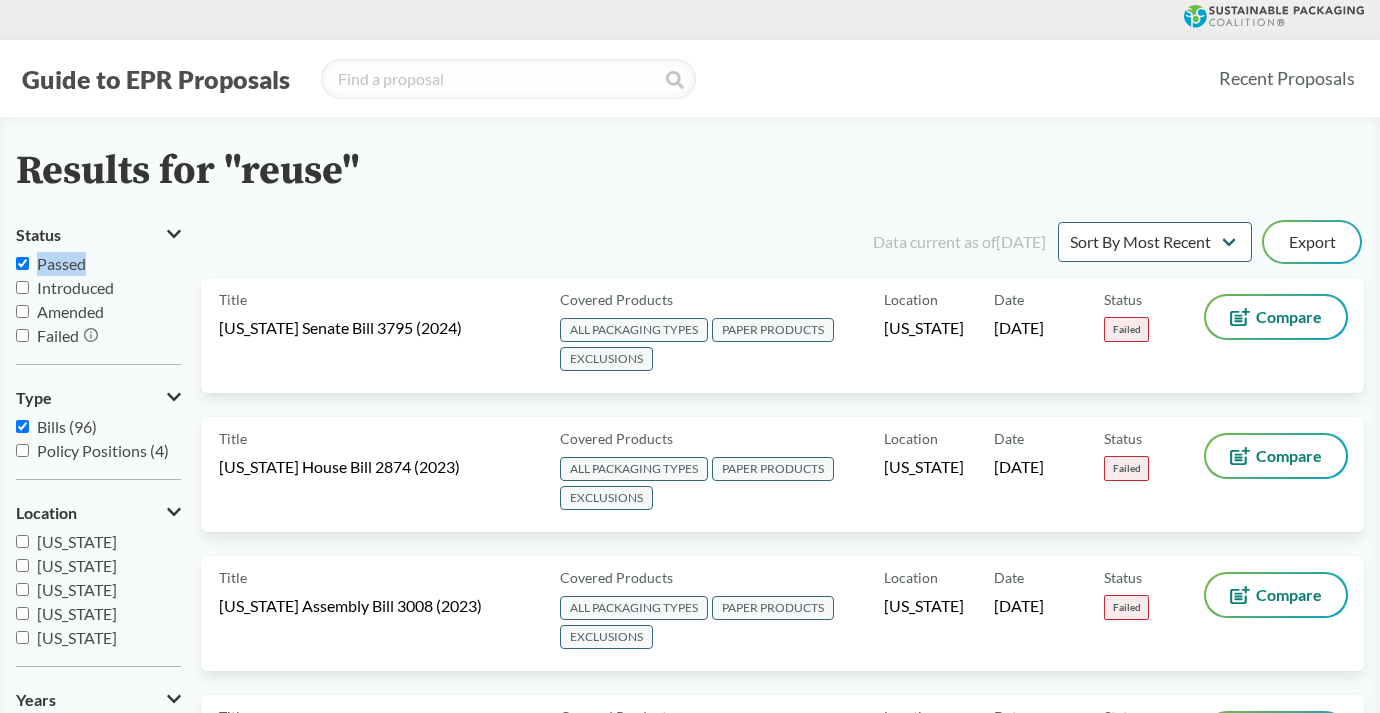 click on "Passed" at bounding box center (22, 263) 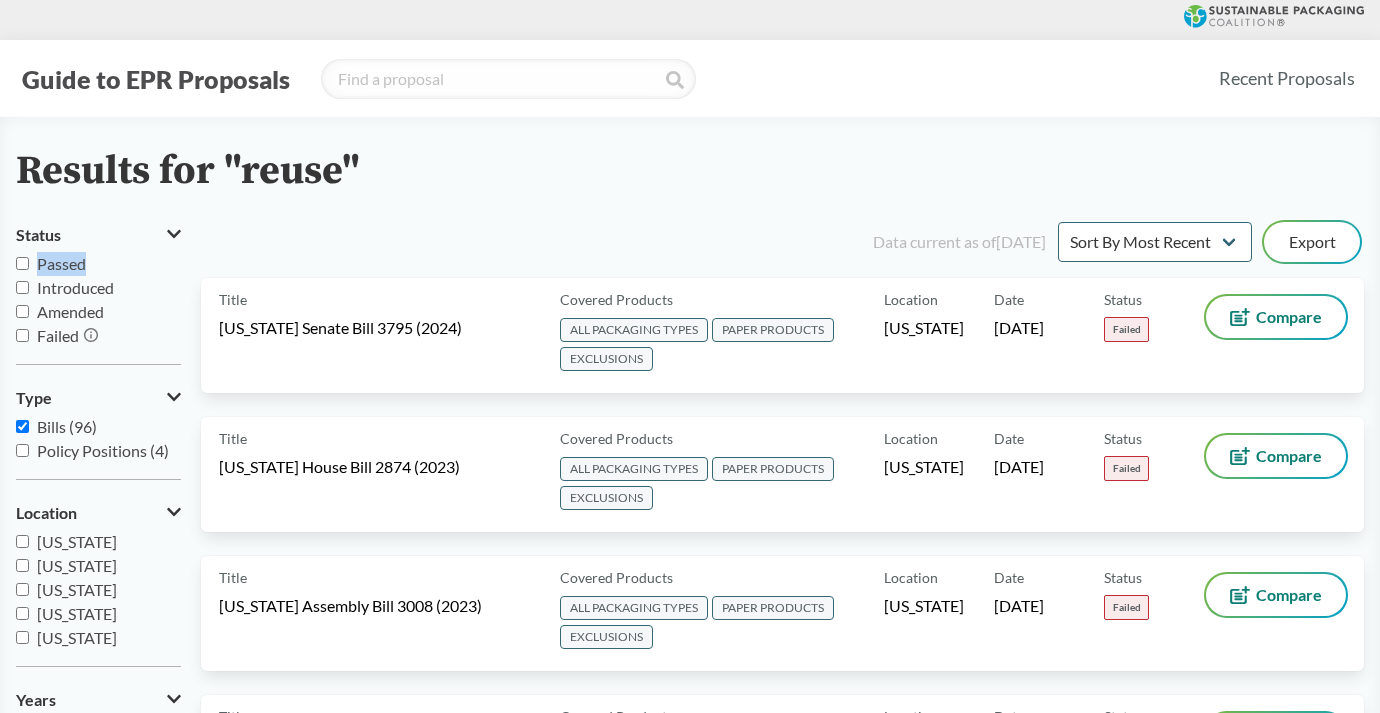 click on "Passed" at bounding box center (22, 263) 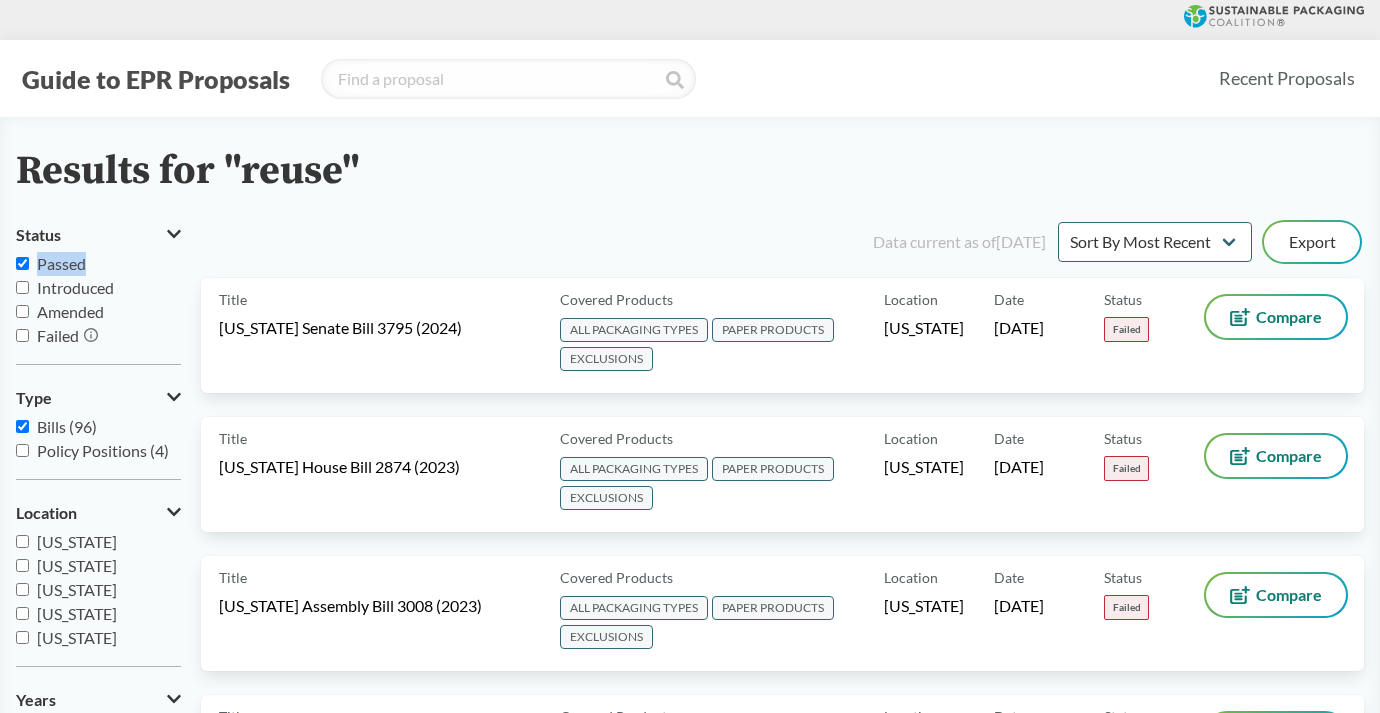 checkbox on "true" 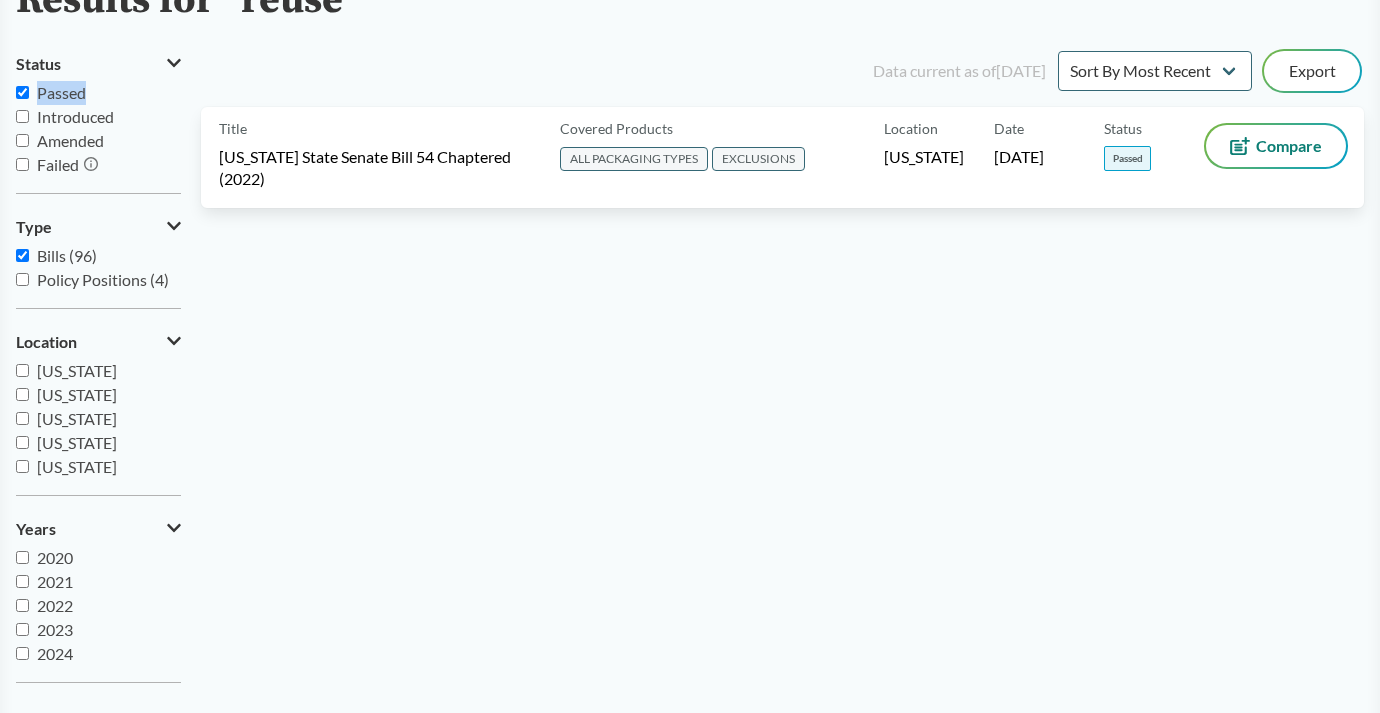 scroll, scrollTop: 234, scrollLeft: 0, axis: vertical 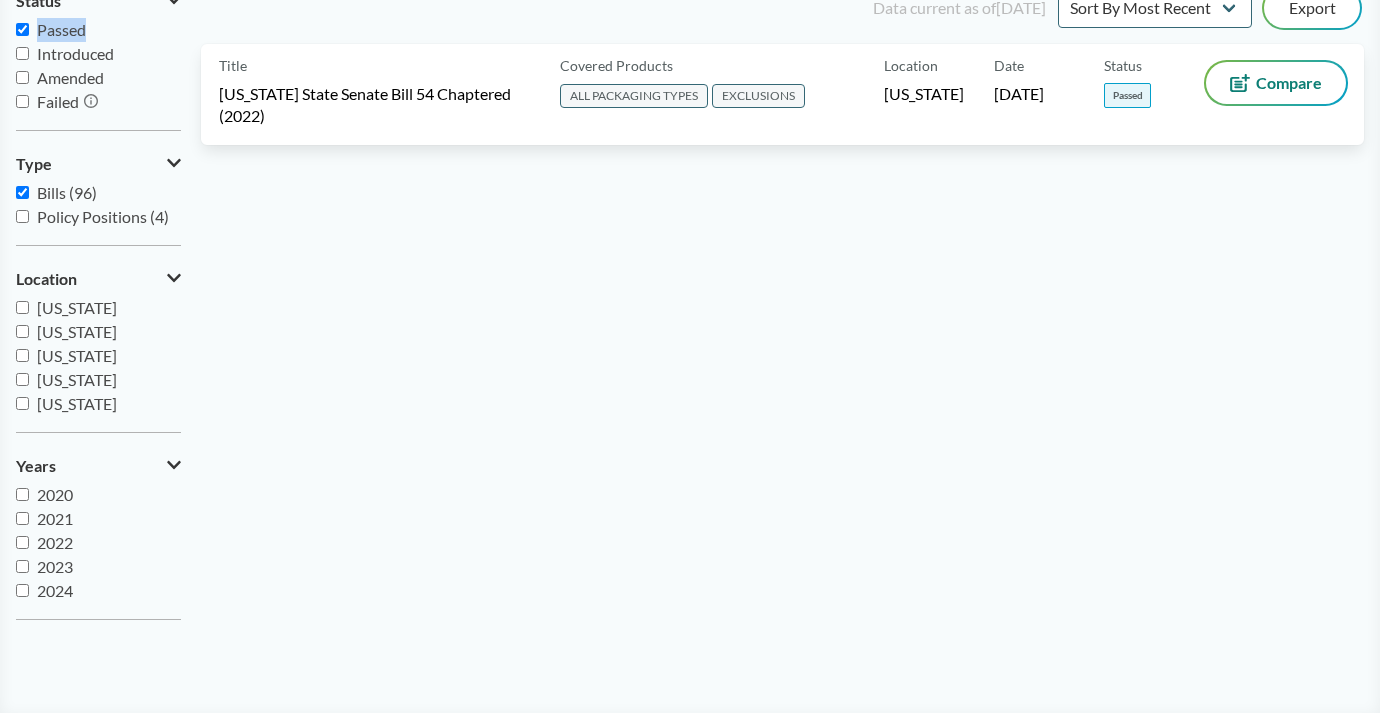 click on "Bills (96)" at bounding box center (22, 192) 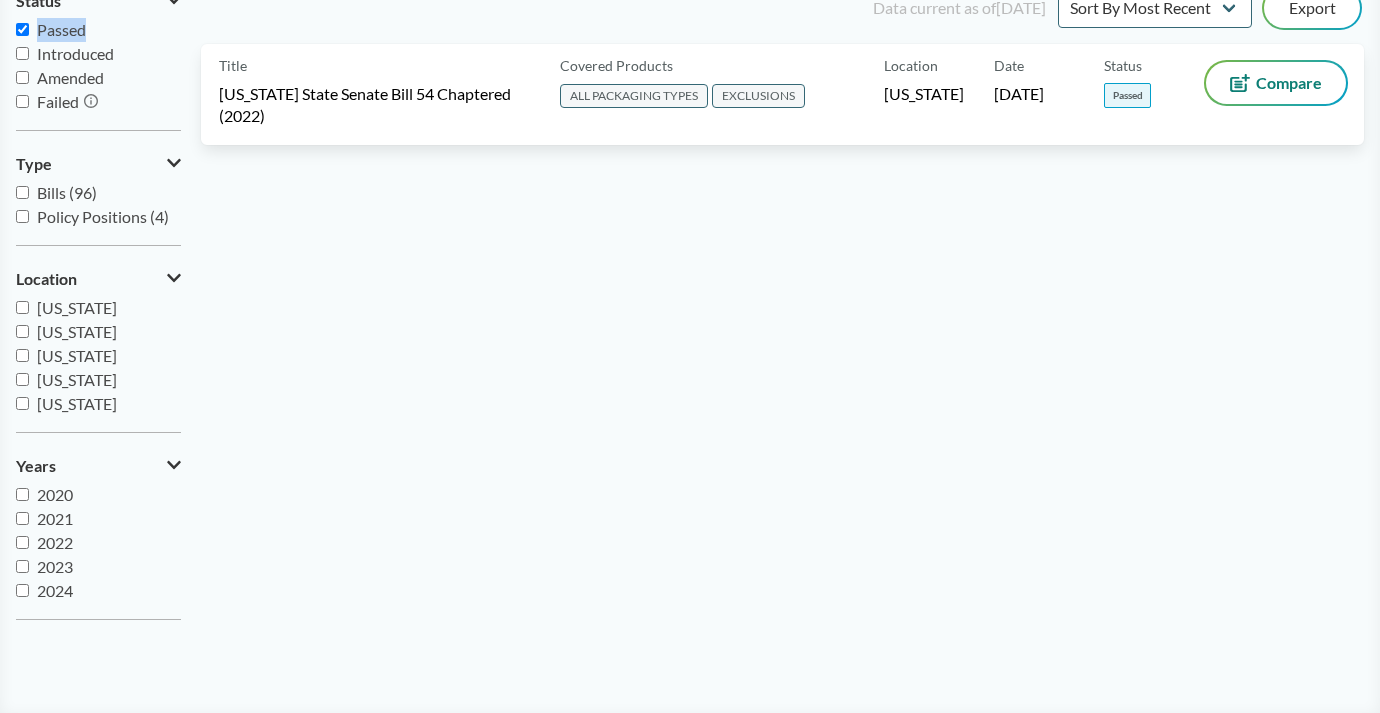 click on "Bills (96)" at bounding box center [22, 192] 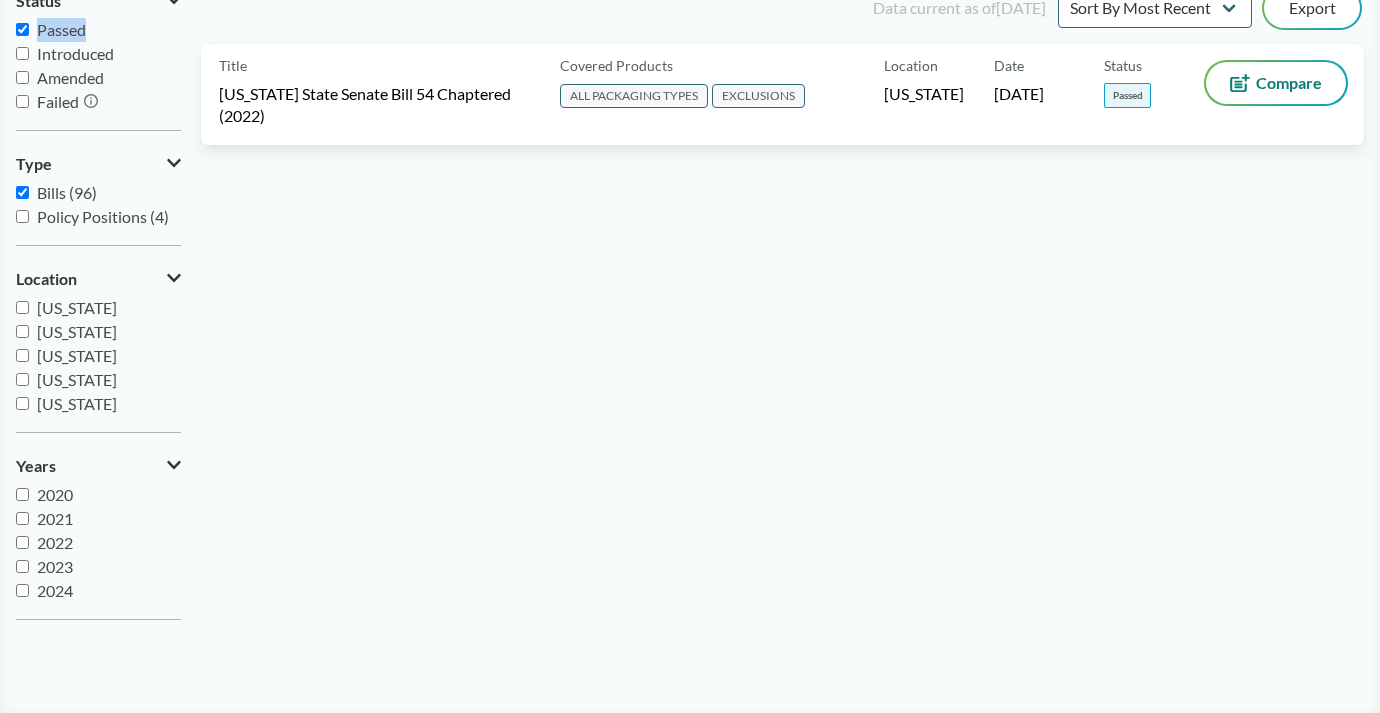 checkbox on "true" 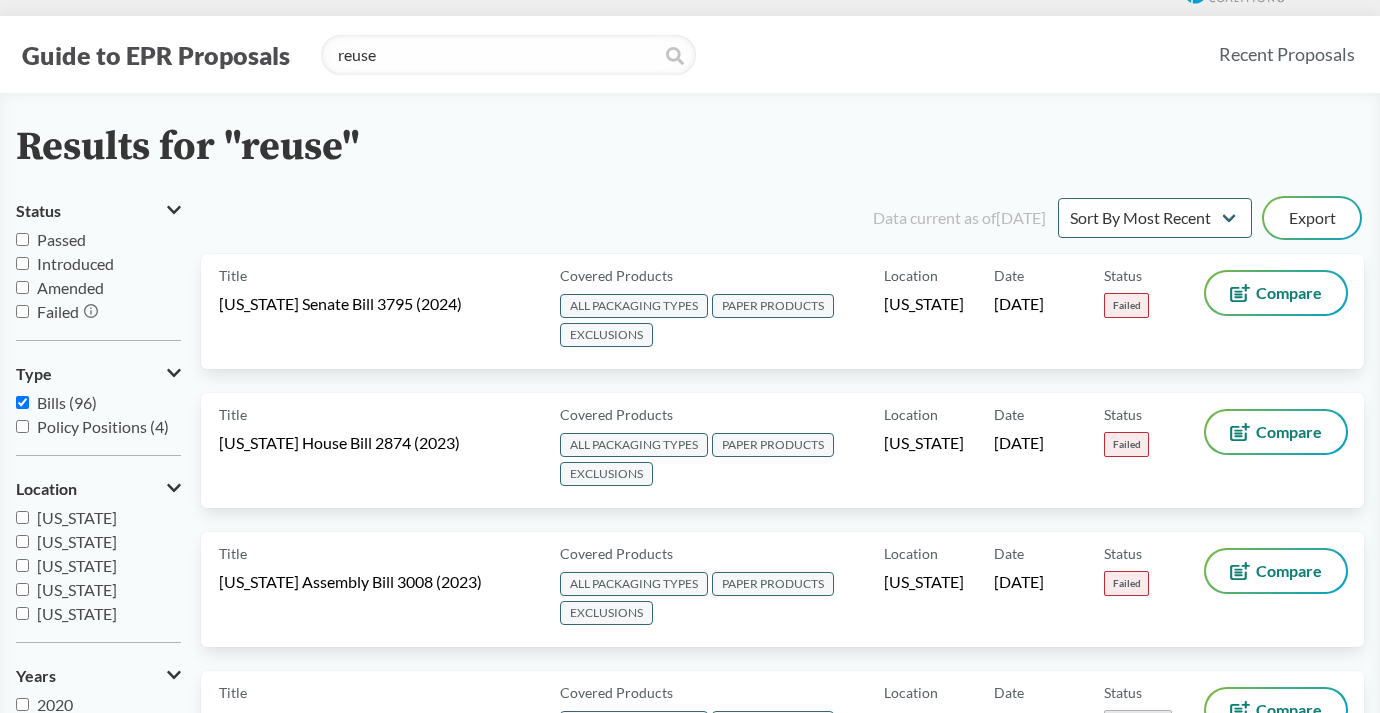 scroll, scrollTop: 0, scrollLeft: 0, axis: both 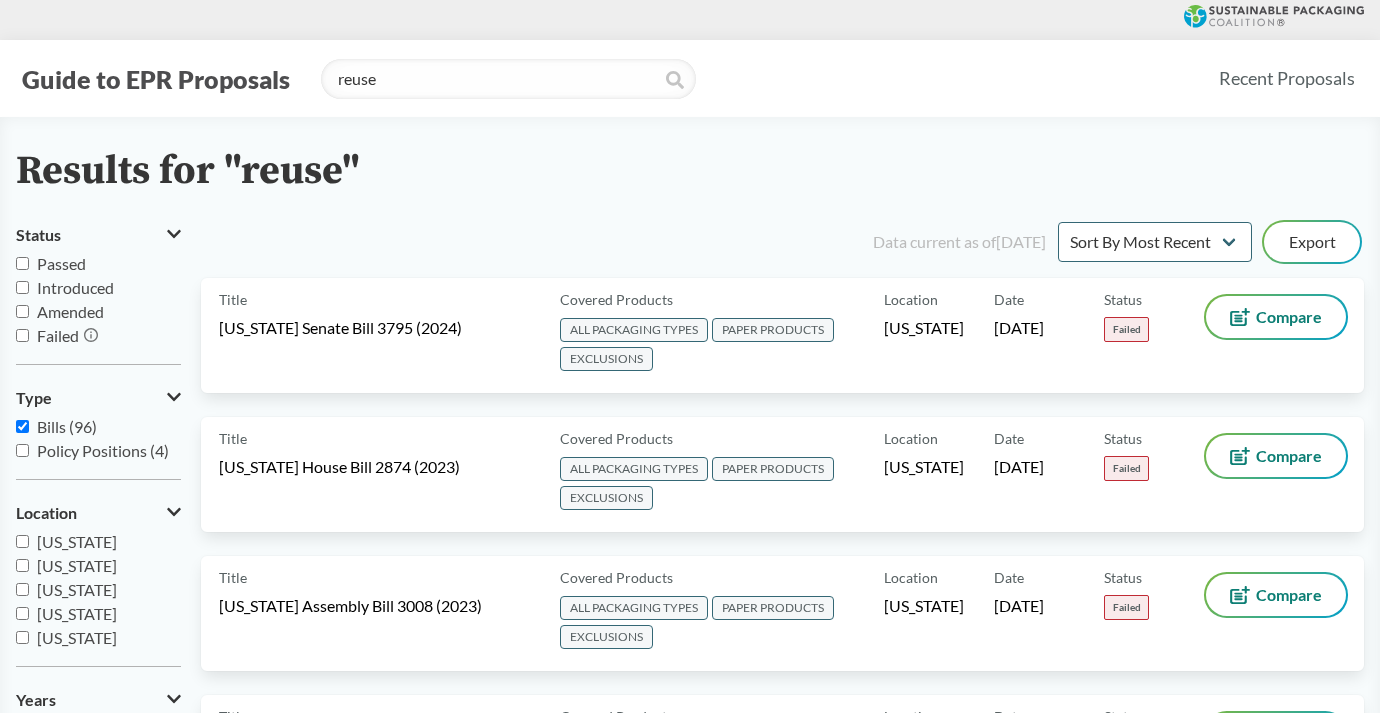 click on "Guide to EPR Proposals reuse" at bounding box center (609, 79) 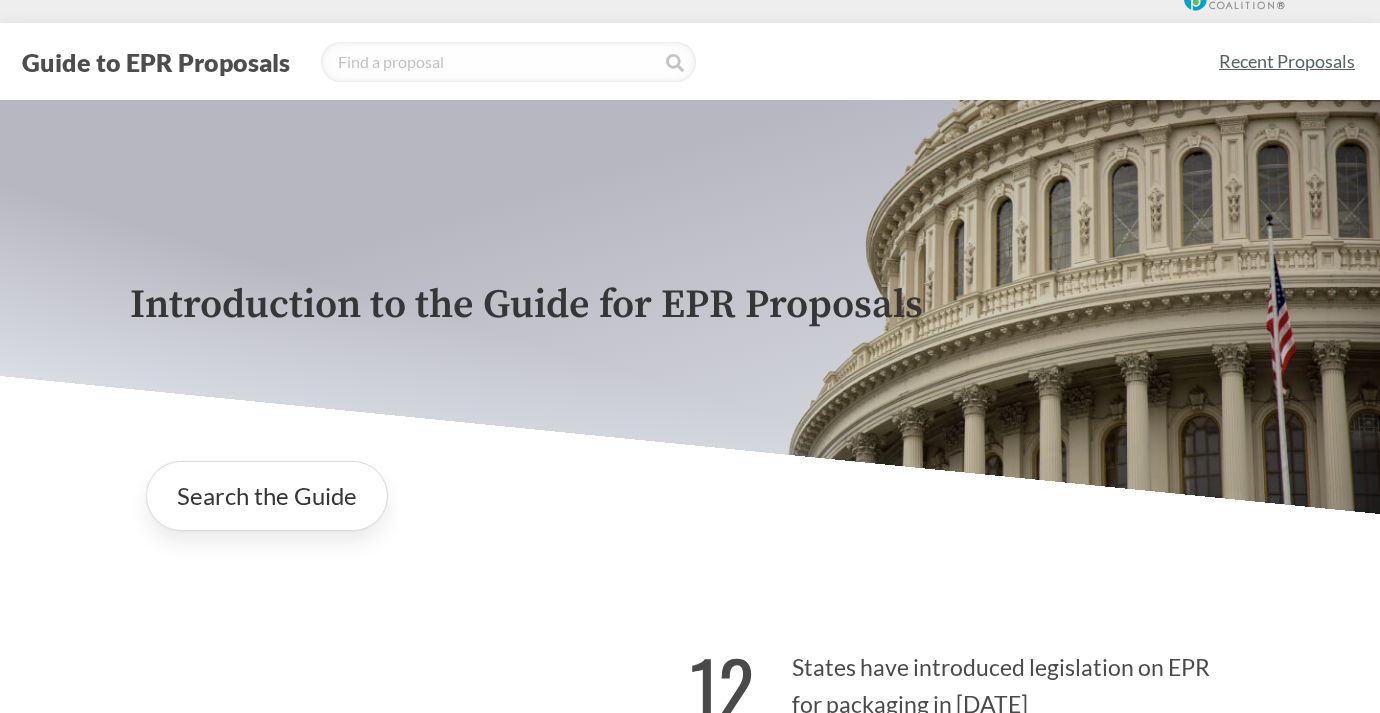 scroll, scrollTop: 0, scrollLeft: 0, axis: both 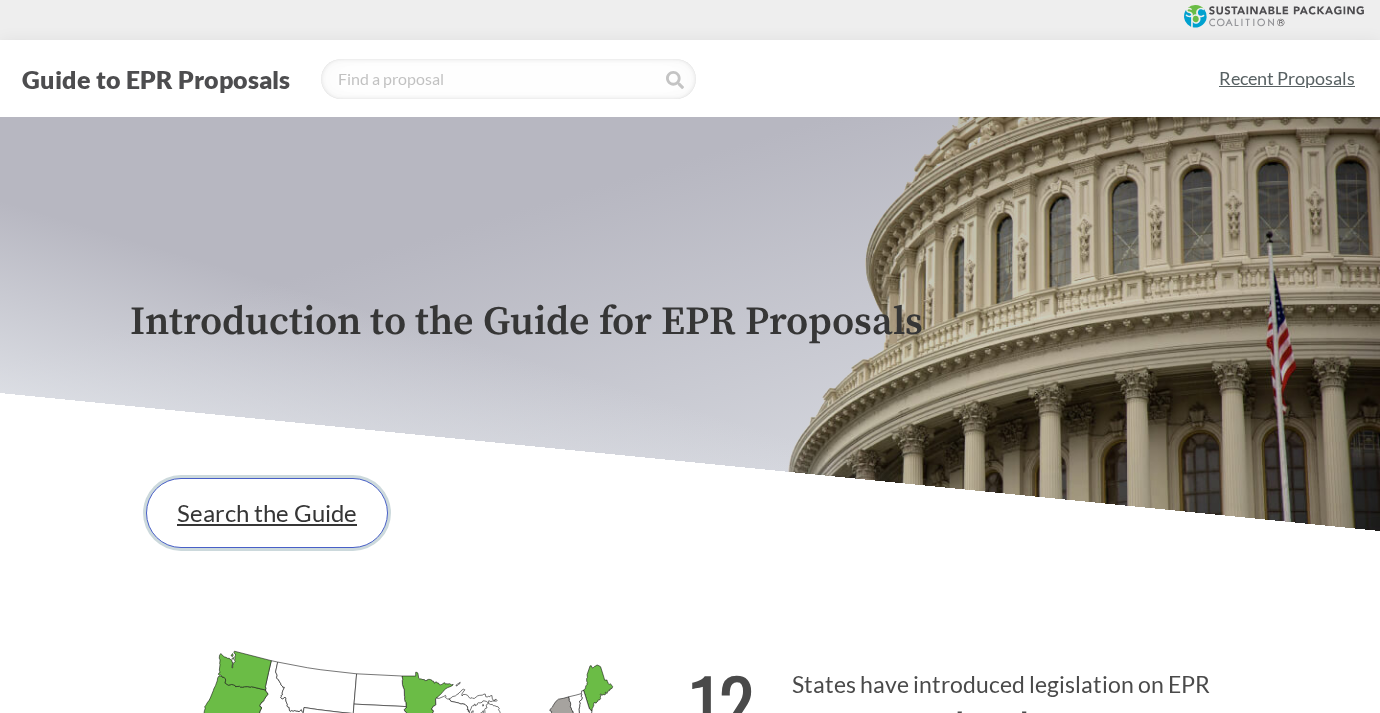 click on "Search the Guide" at bounding box center [267, 513] 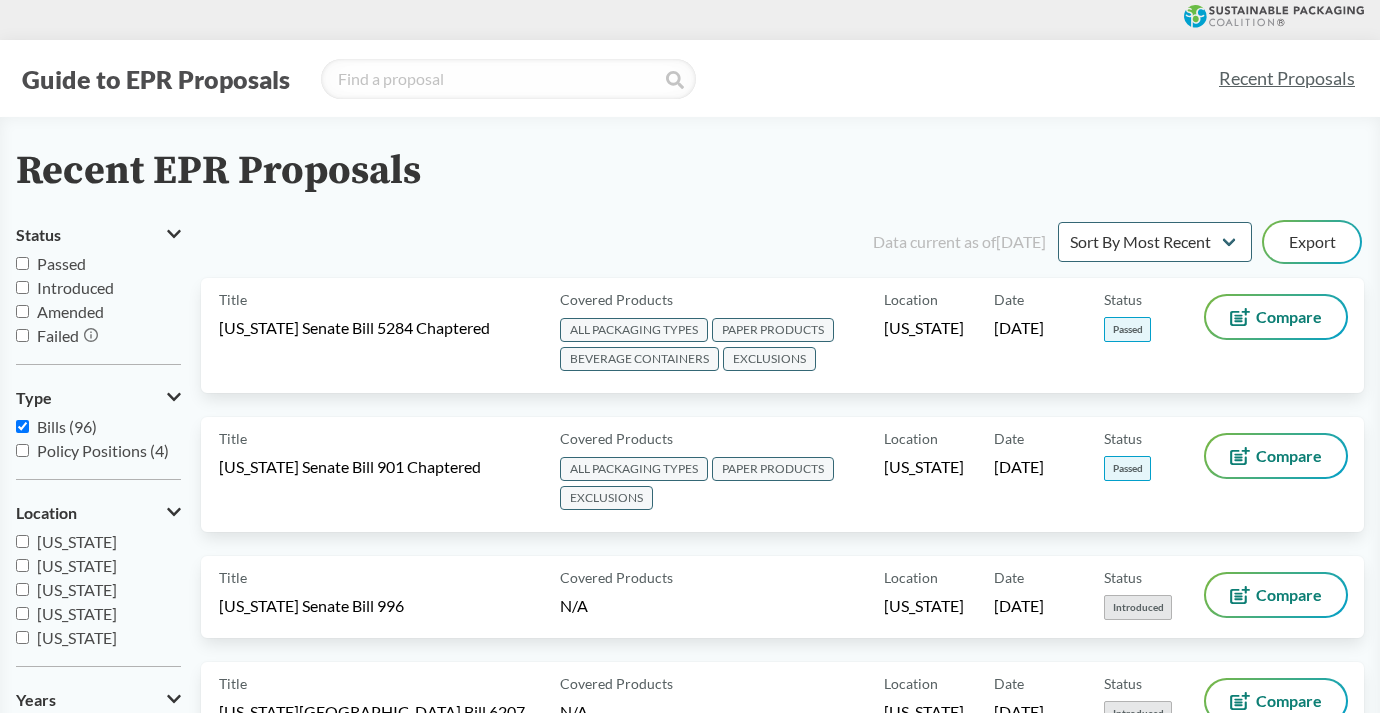 click on "Passed" at bounding box center (22, 263) 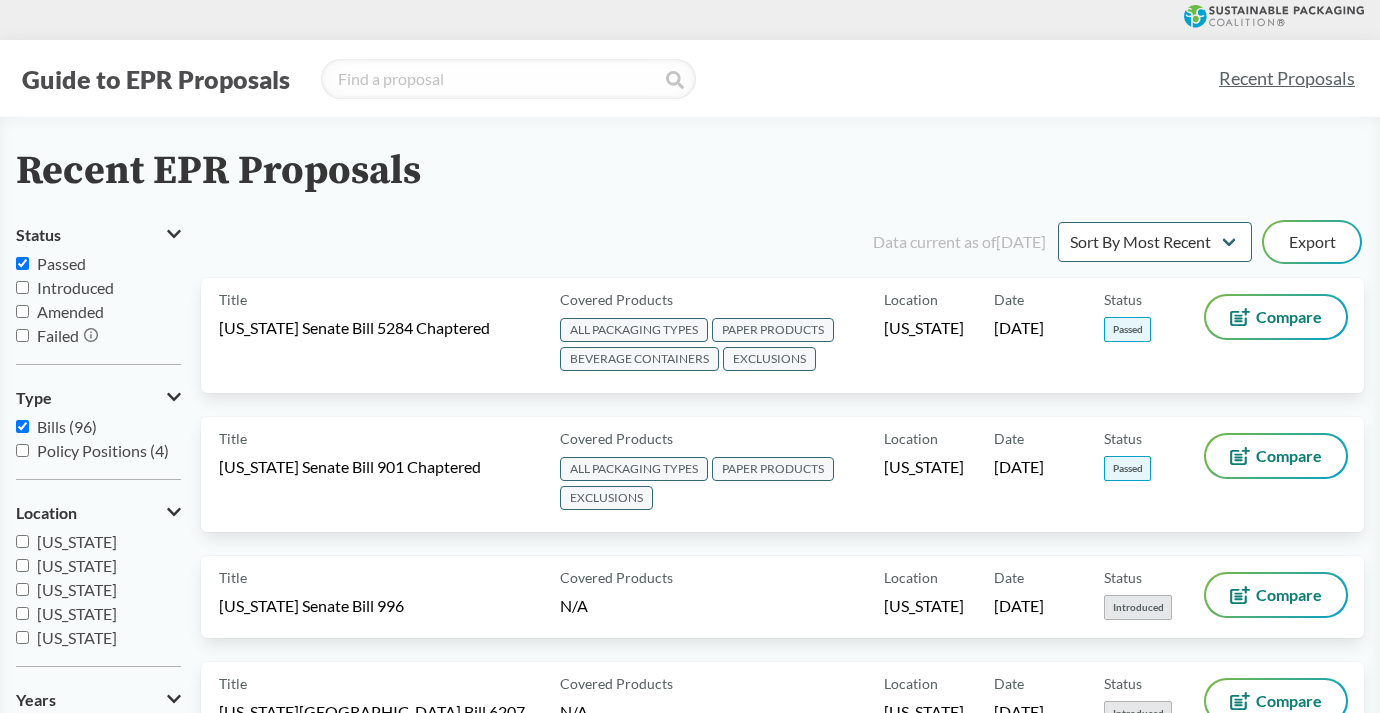 checkbox on "true" 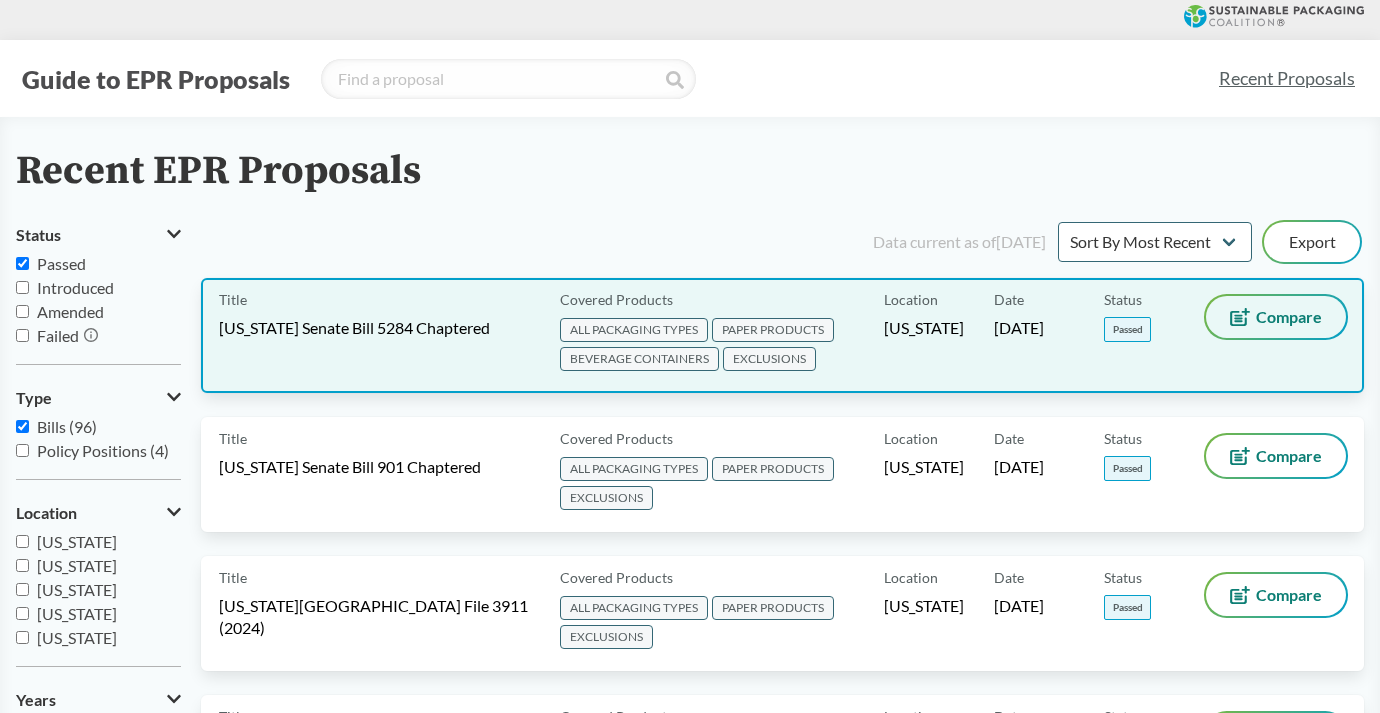 click on "Compare" at bounding box center [1289, 317] 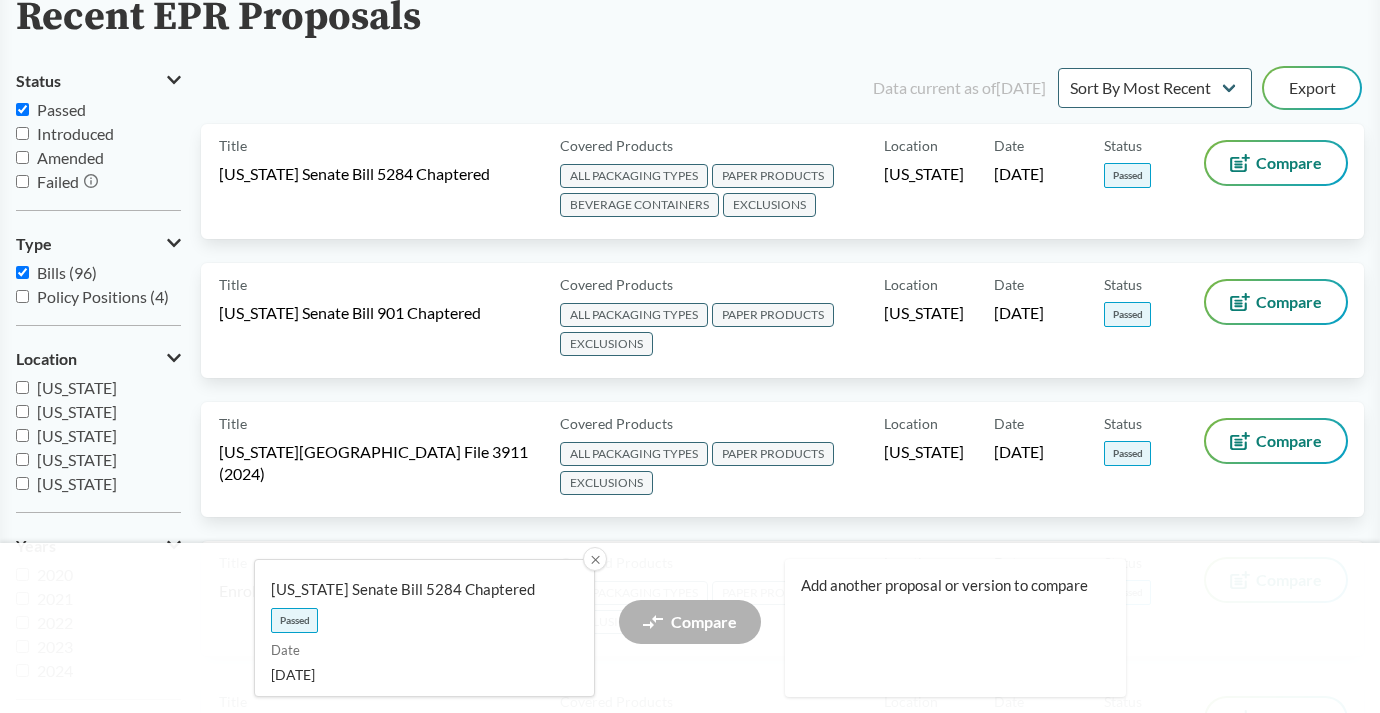 scroll, scrollTop: 146, scrollLeft: 0, axis: vertical 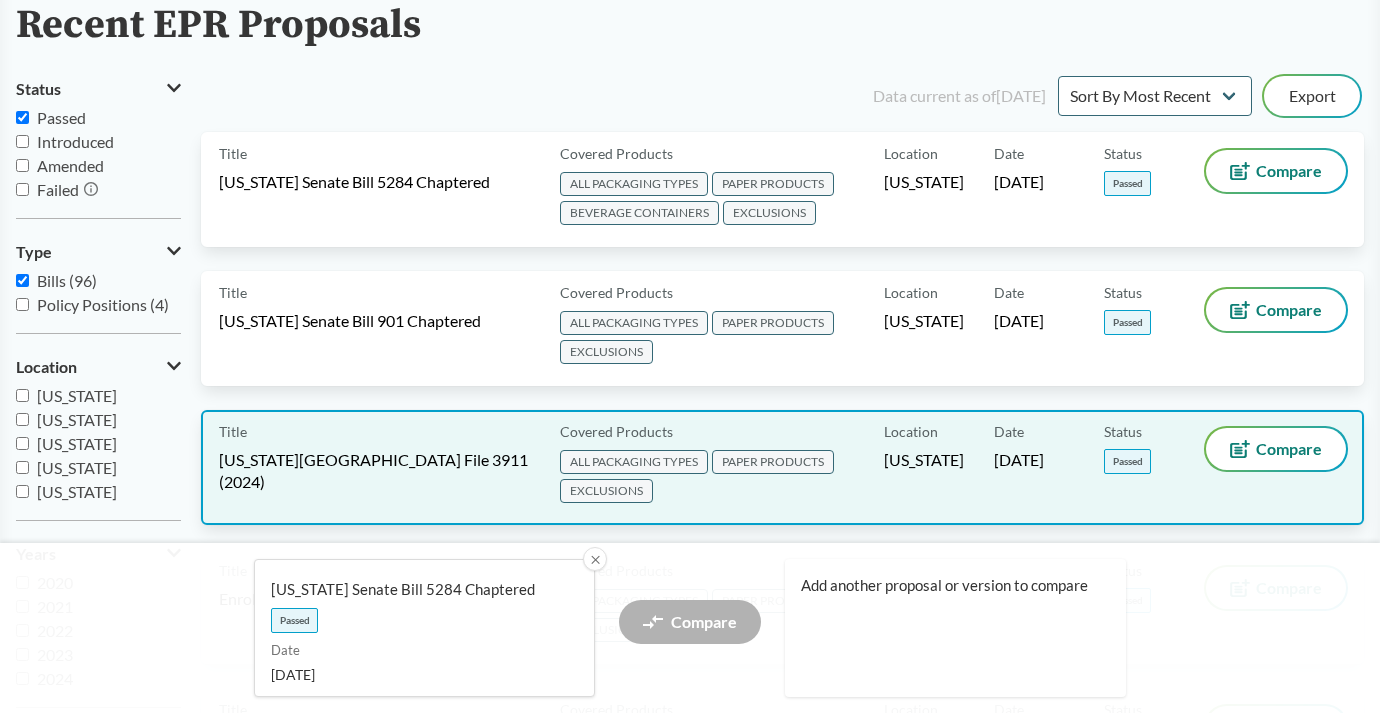 click on "Title Minnesota House File 3911 (2024)" at bounding box center (385, 467) 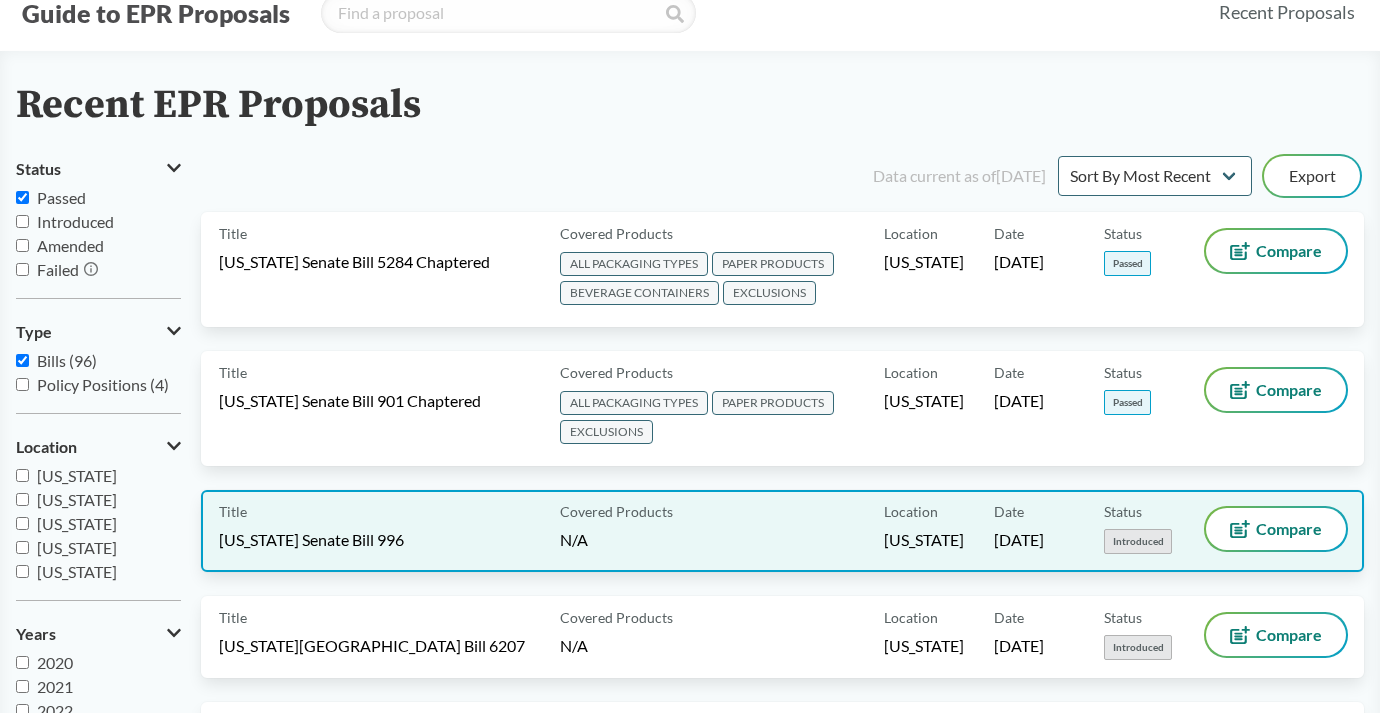 scroll, scrollTop: 83, scrollLeft: 0, axis: vertical 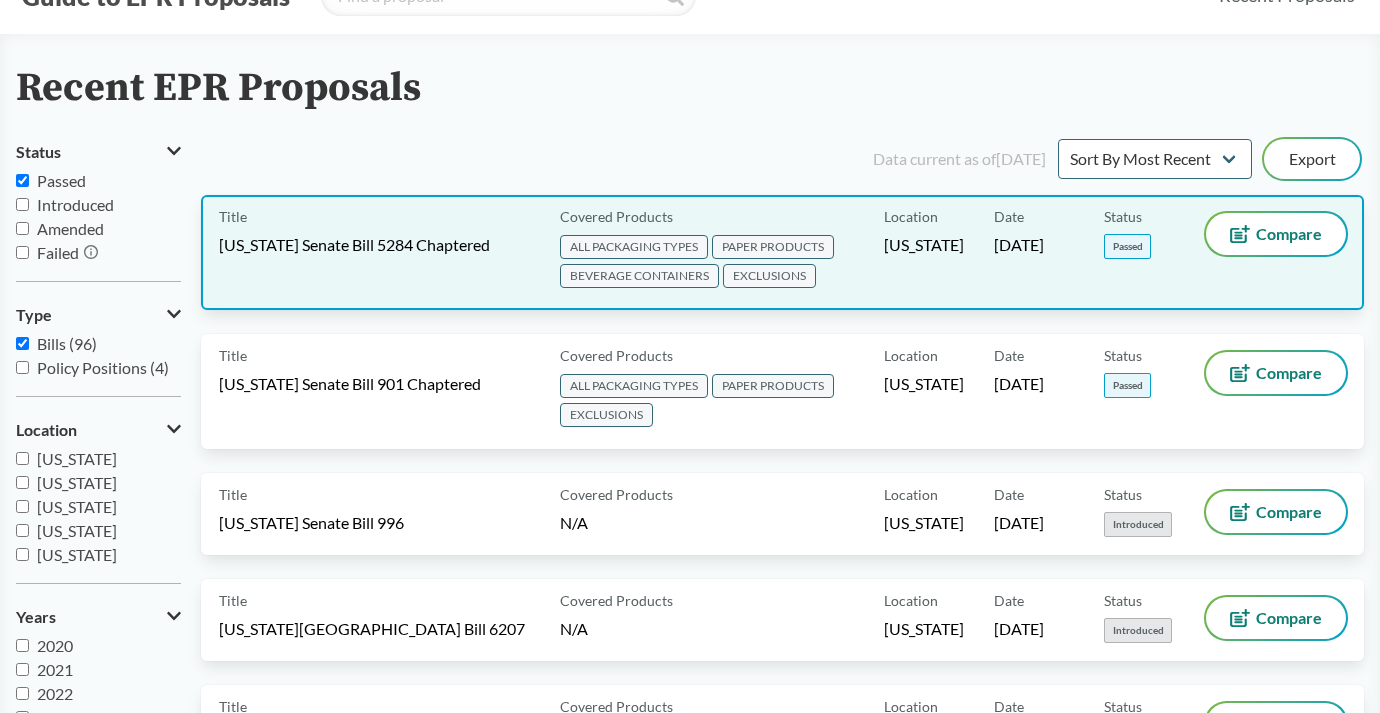 click on "Title Washington Senate Bill 5284 Chaptered" at bounding box center [385, 252] 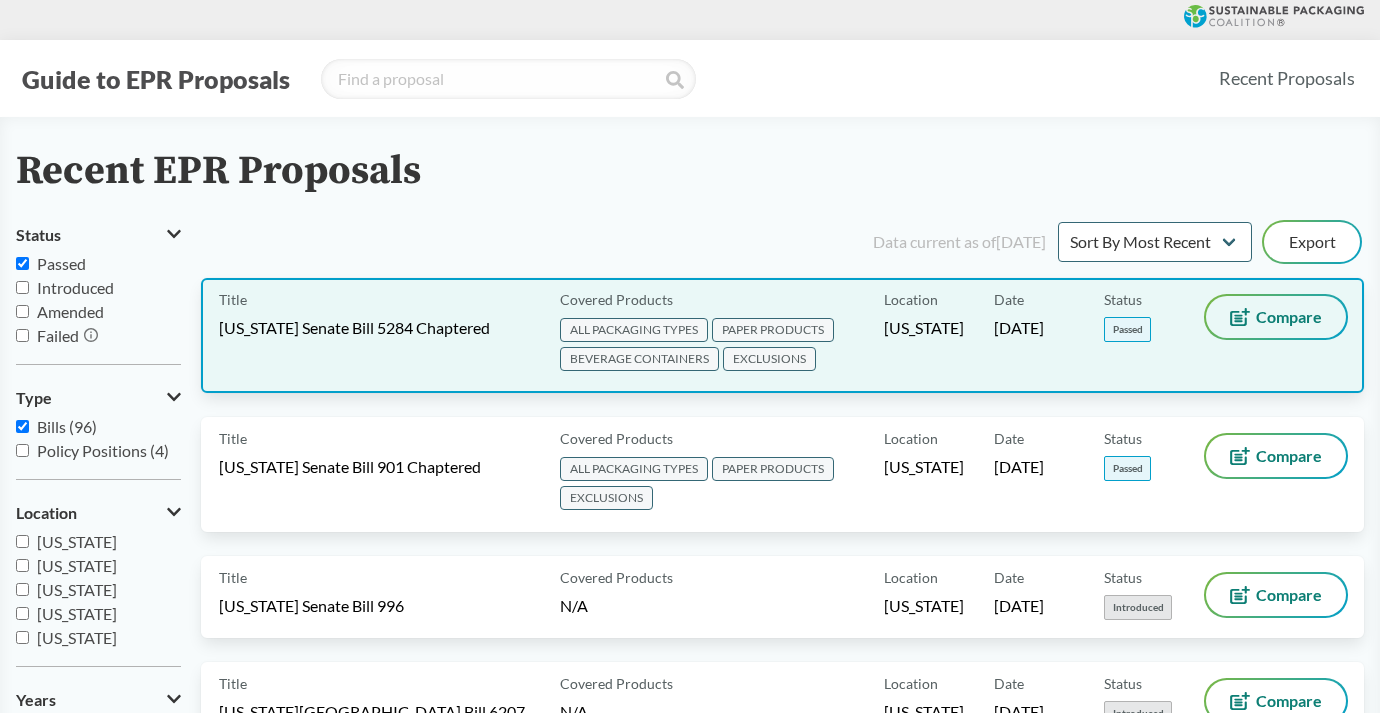click on "Compare" at bounding box center (1289, 317) 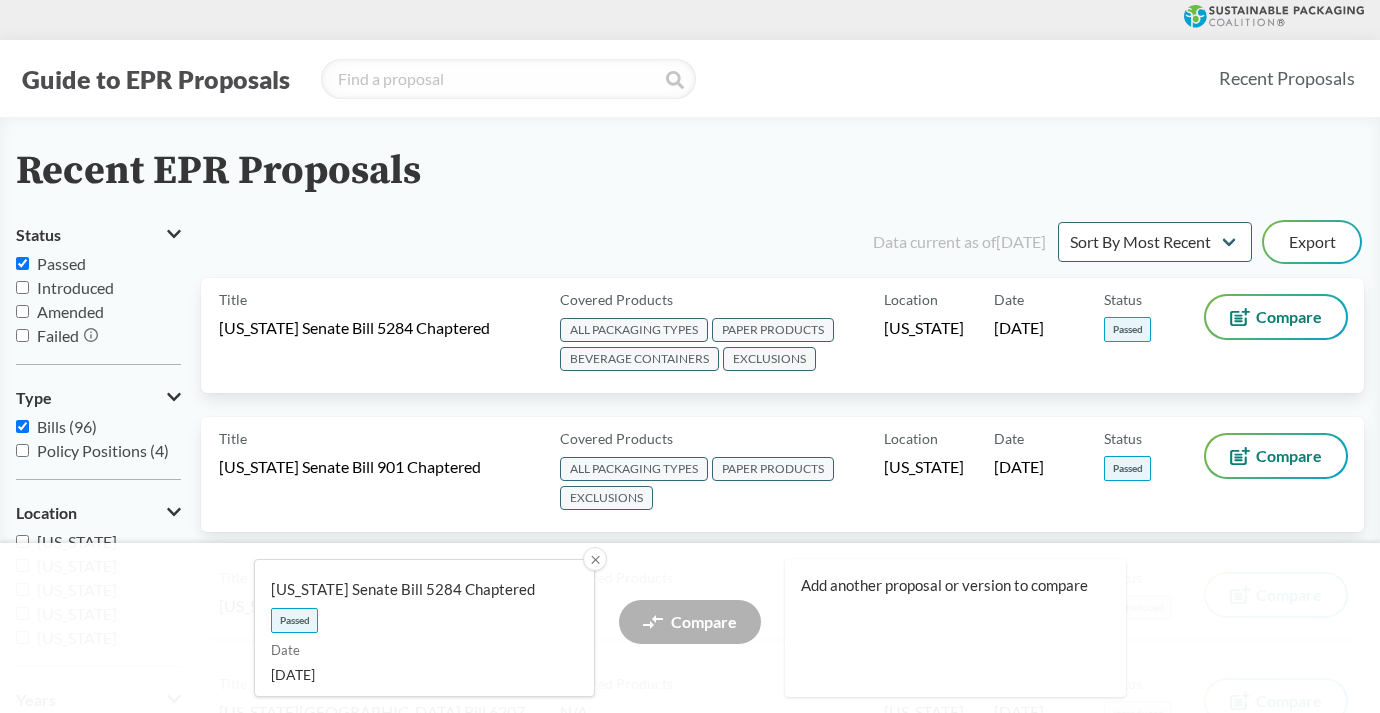 click on "Add another proposal or version to compare" at bounding box center (955, 628) 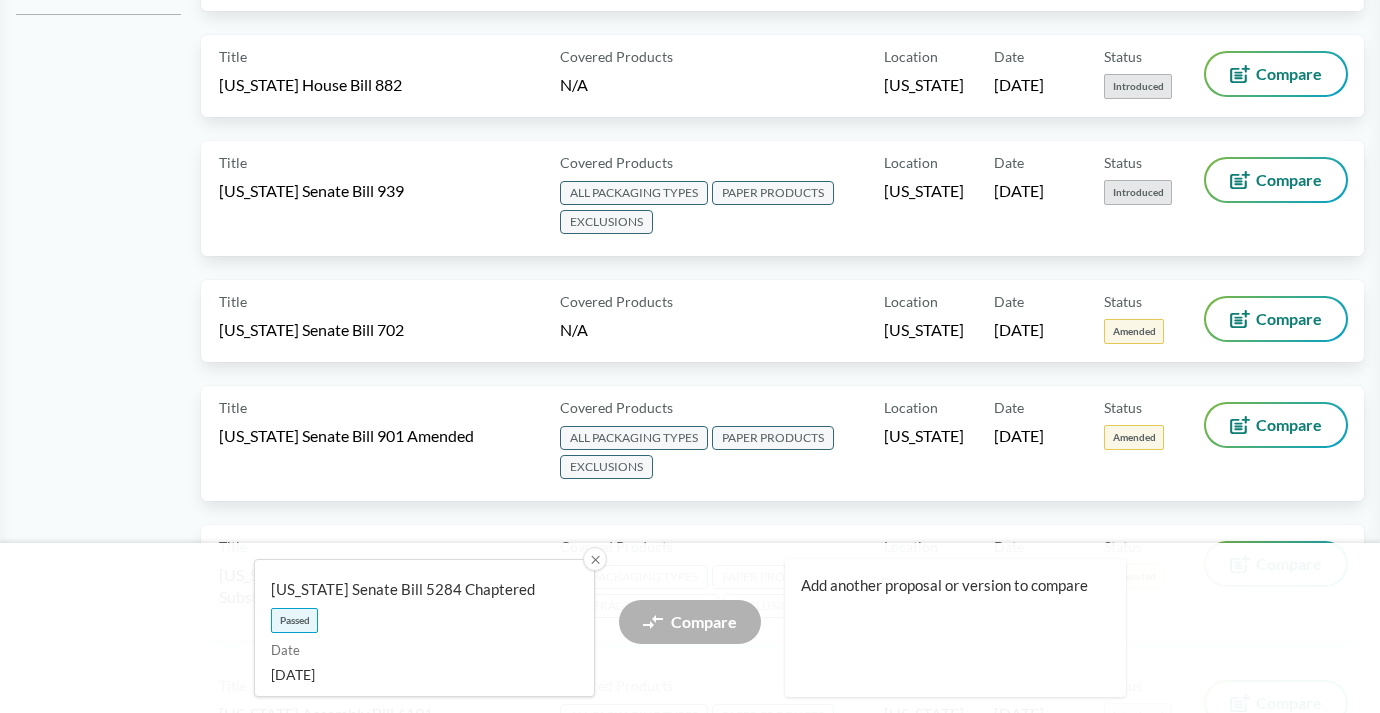 scroll, scrollTop: 233, scrollLeft: 0, axis: vertical 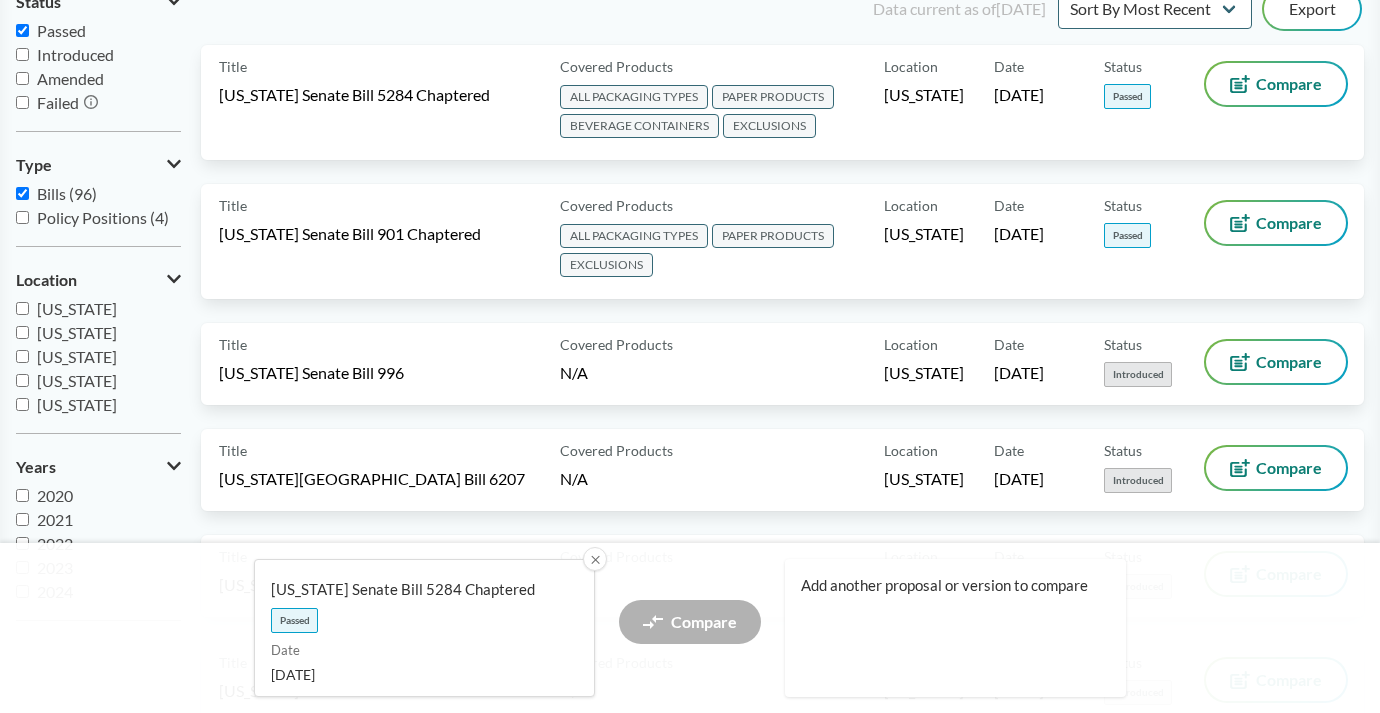 click on "[US_STATE]" at bounding box center (22, 356) 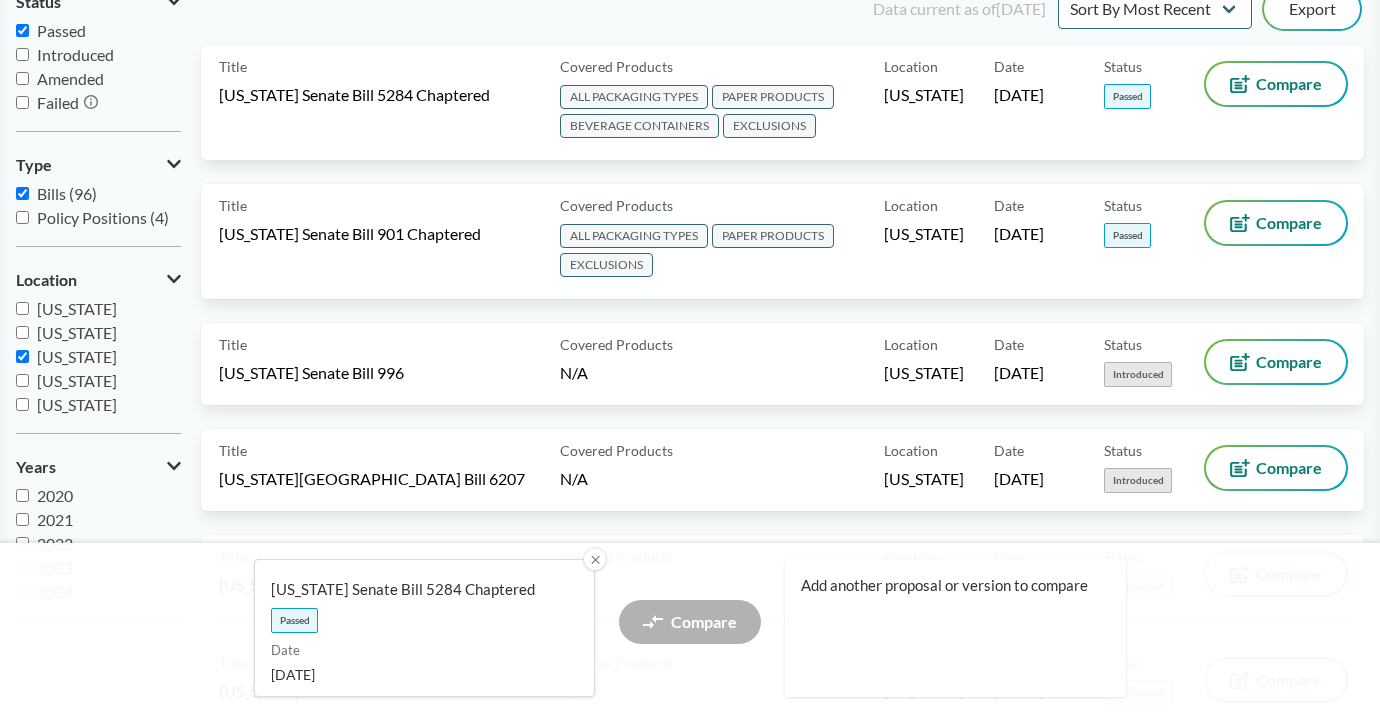 checkbox on "true" 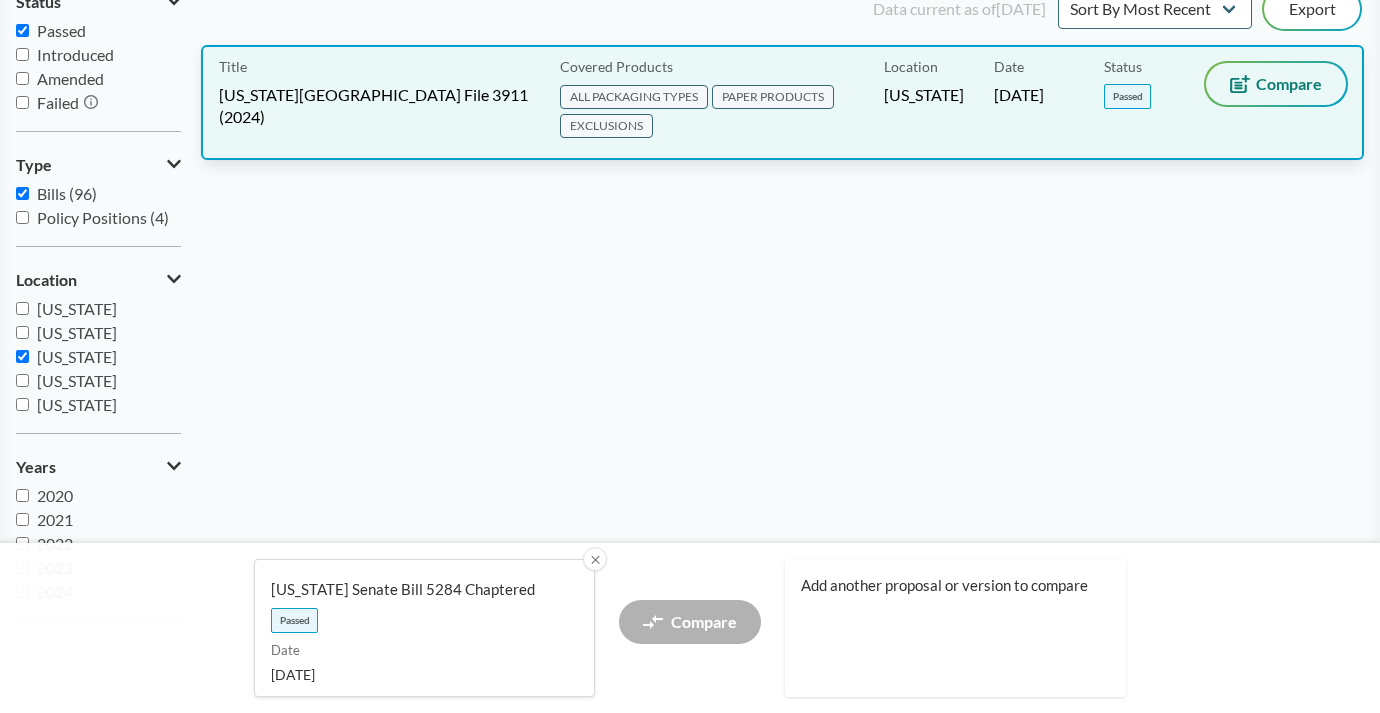 click on "Compare" at bounding box center [1276, 84] 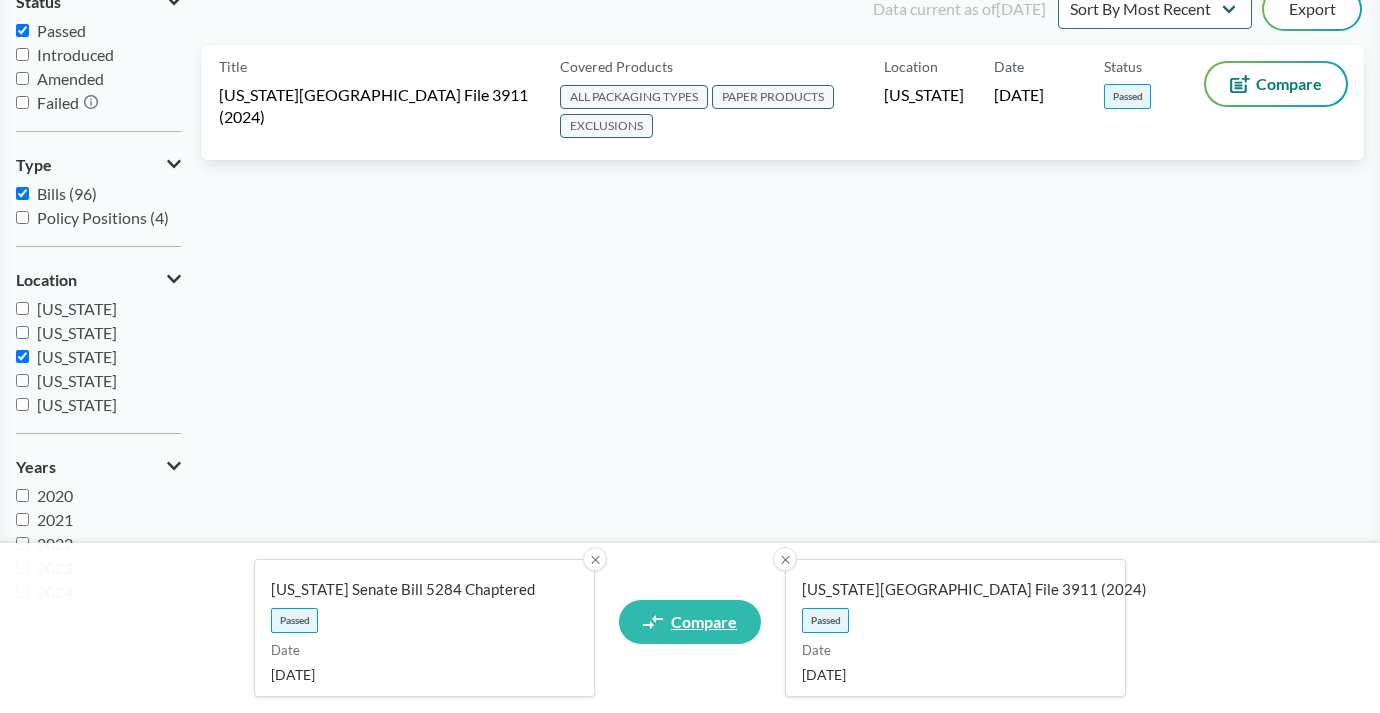click on "Compare" at bounding box center (704, 622) 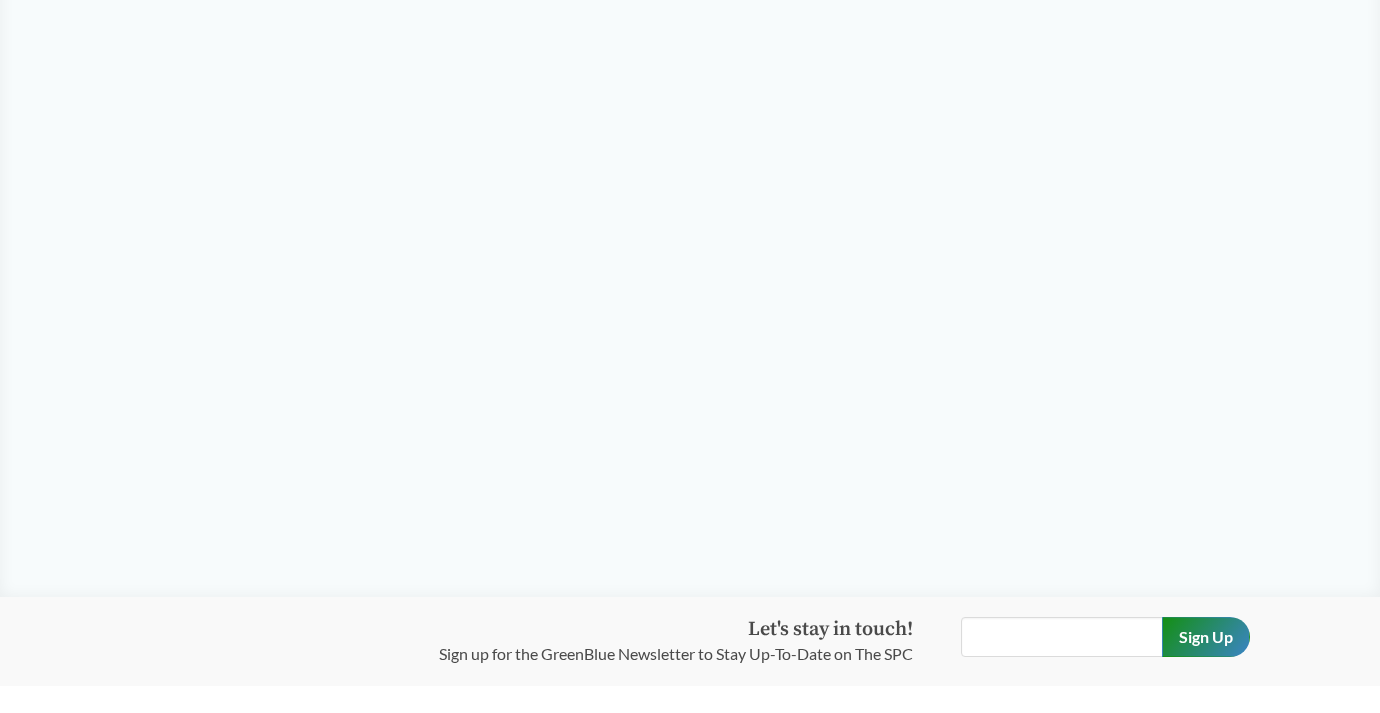 scroll, scrollTop: 0, scrollLeft: 0, axis: both 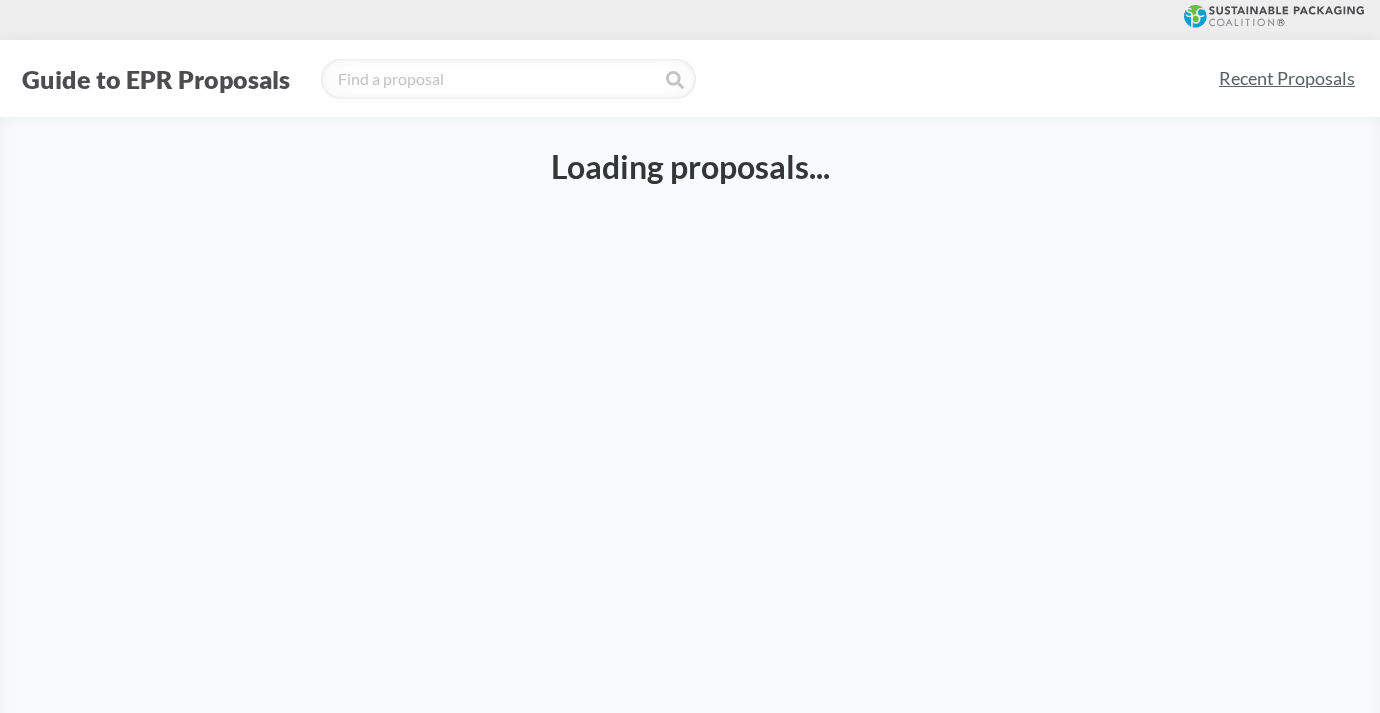 select on "SB5284C" 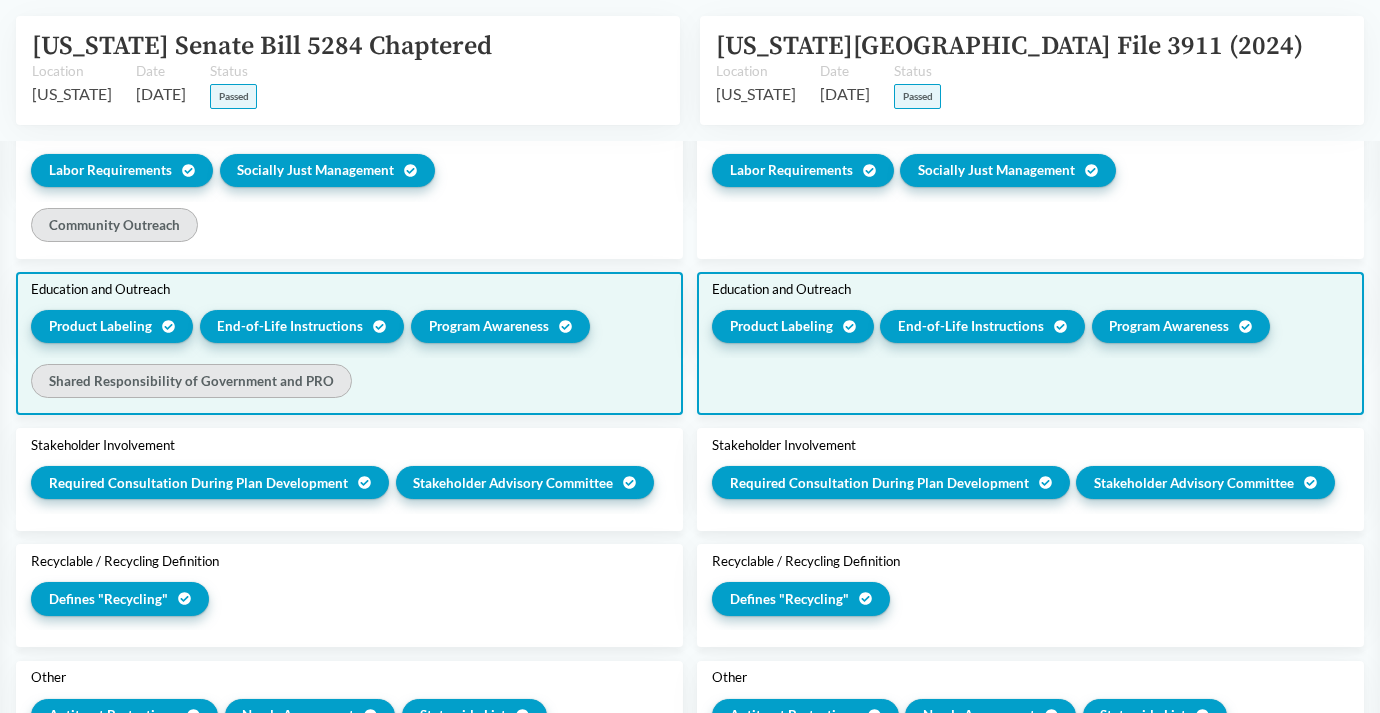 scroll, scrollTop: 1570, scrollLeft: 0, axis: vertical 